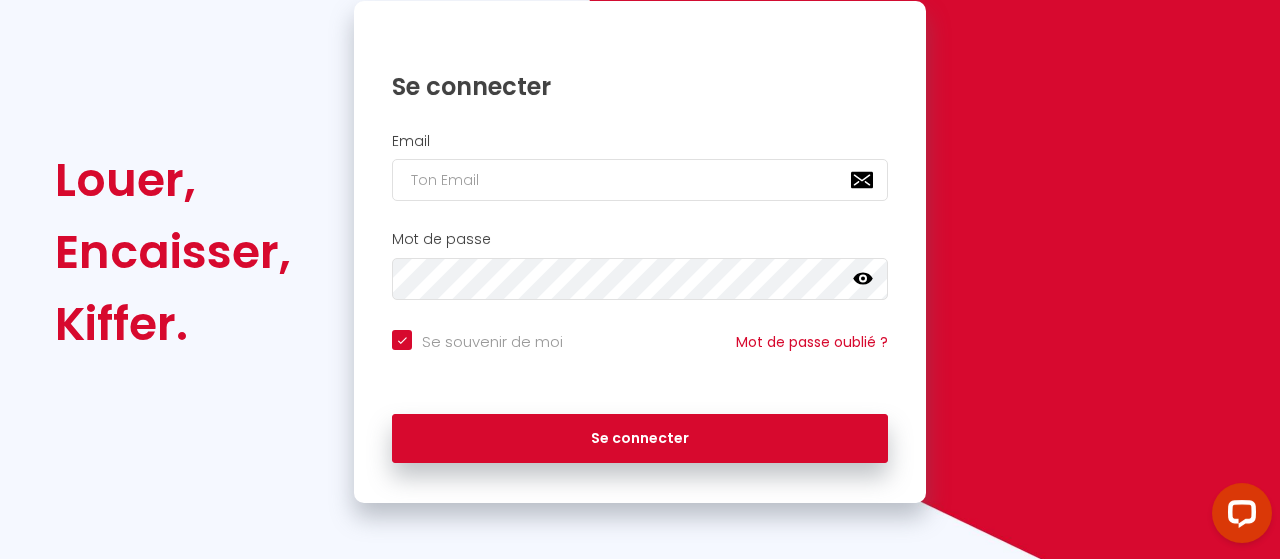 scroll, scrollTop: 216, scrollLeft: 0, axis: vertical 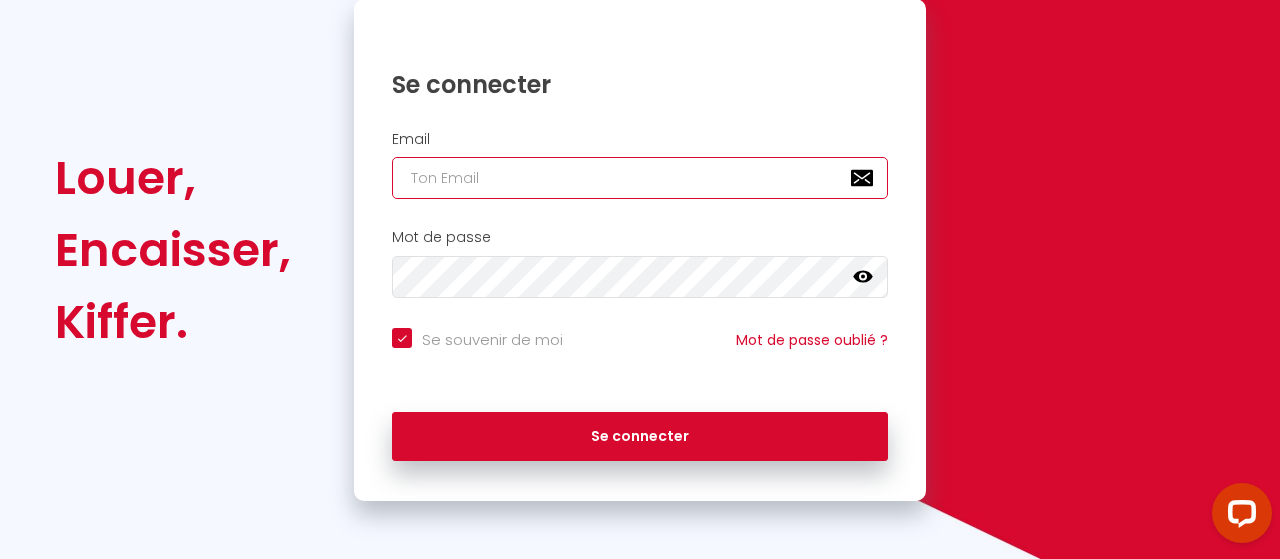 click at bounding box center (640, 178) 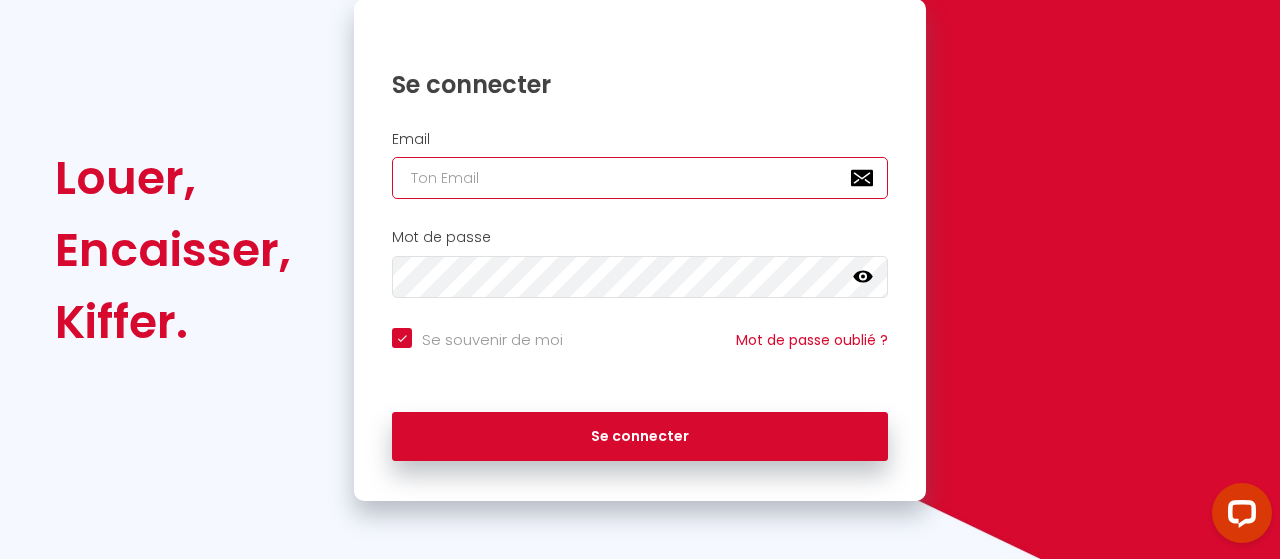 type on "[EMAIL]" 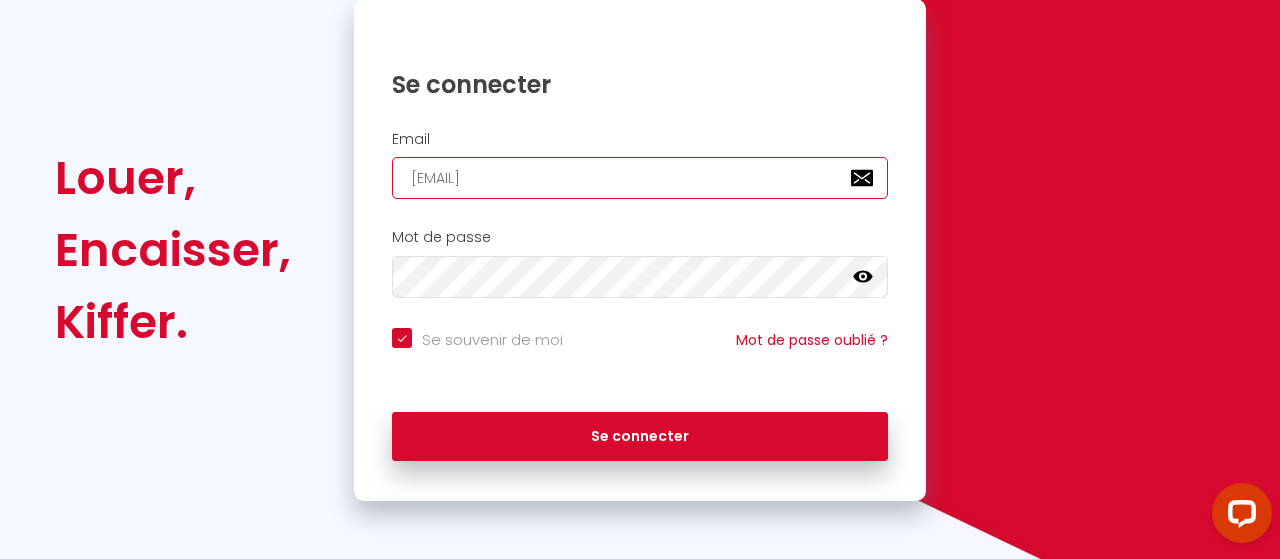 checkbox on "true" 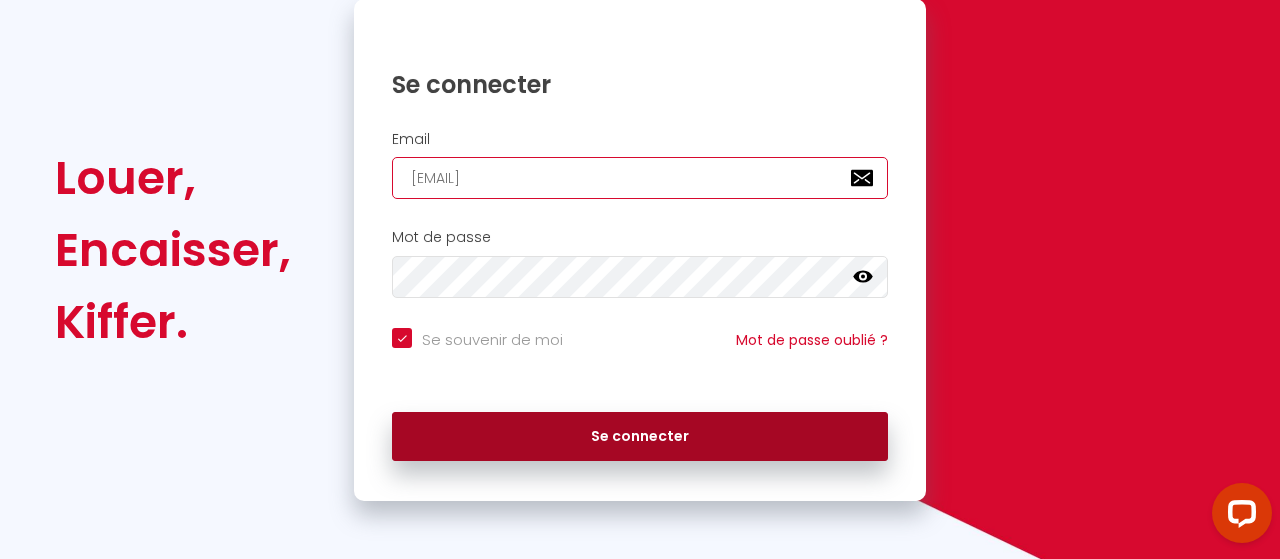 type on "[EMAIL]" 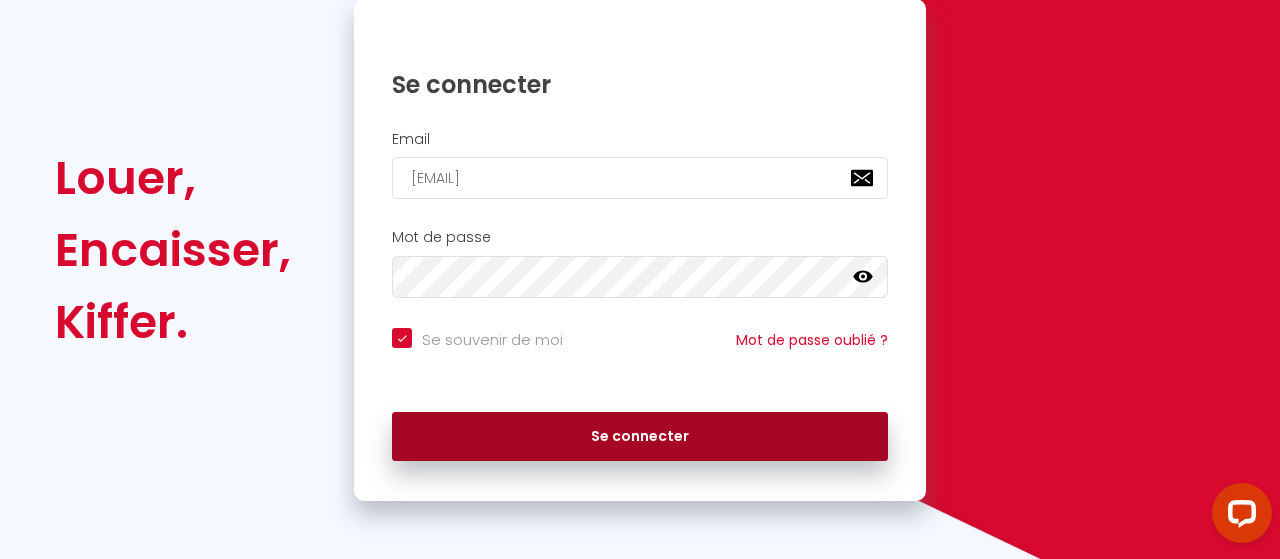 click on "Se connecter" at bounding box center [640, 437] 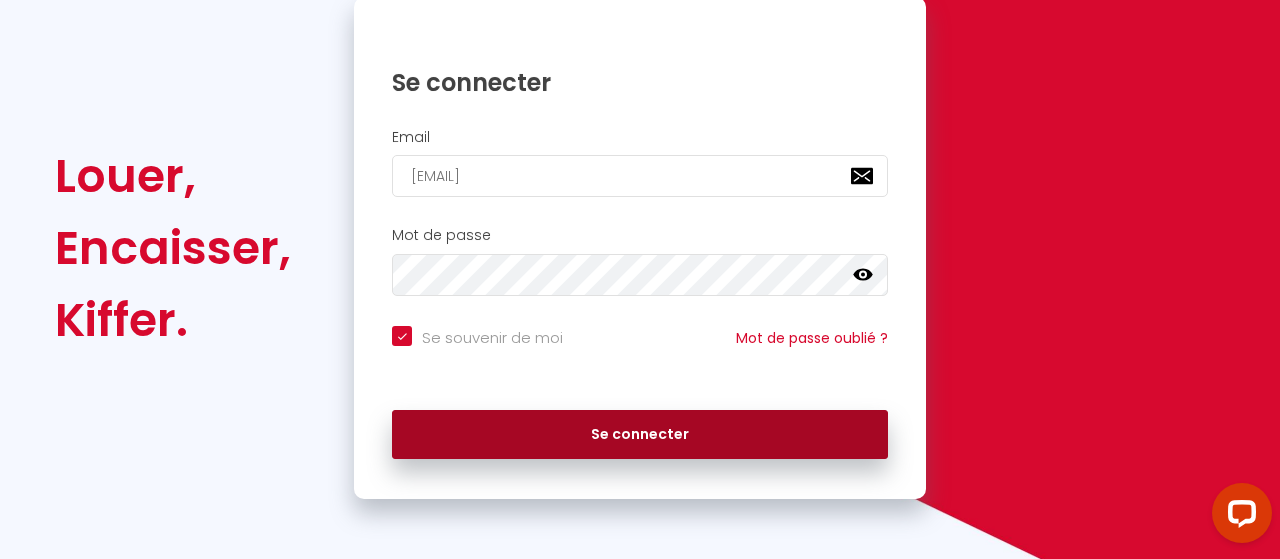 checkbox on "true" 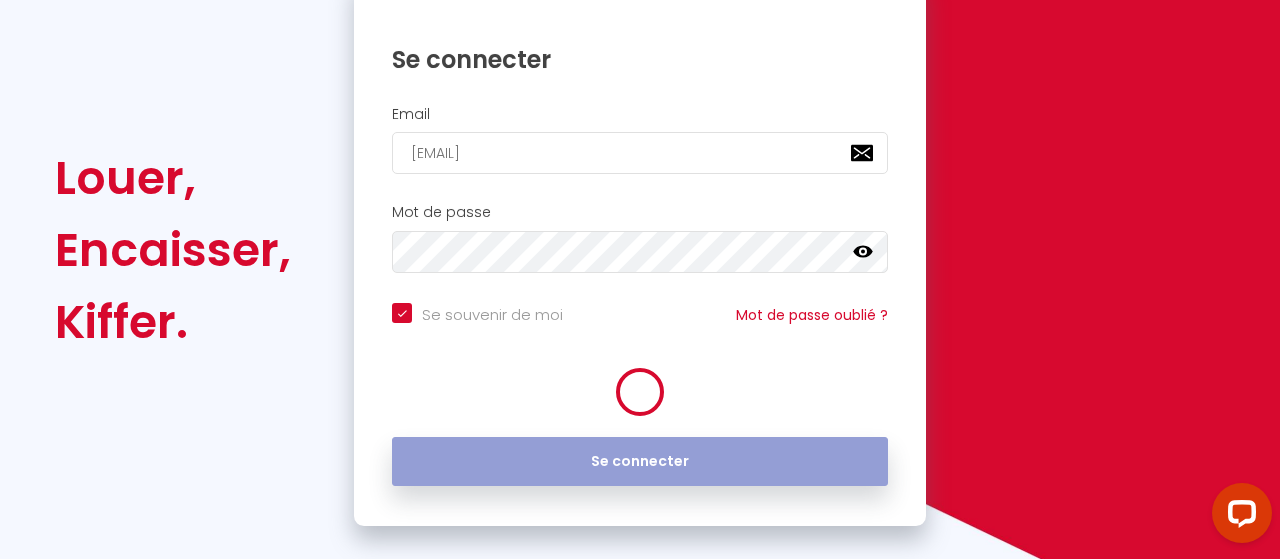 scroll, scrollTop: 0, scrollLeft: 0, axis: both 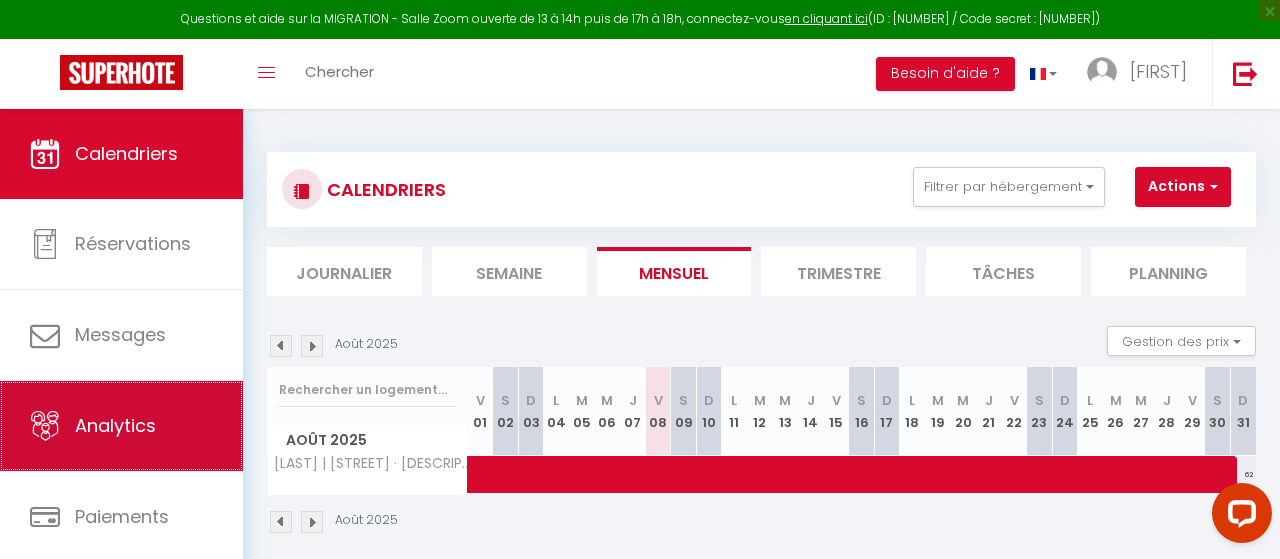 click on "Analytics" at bounding box center [121, 426] 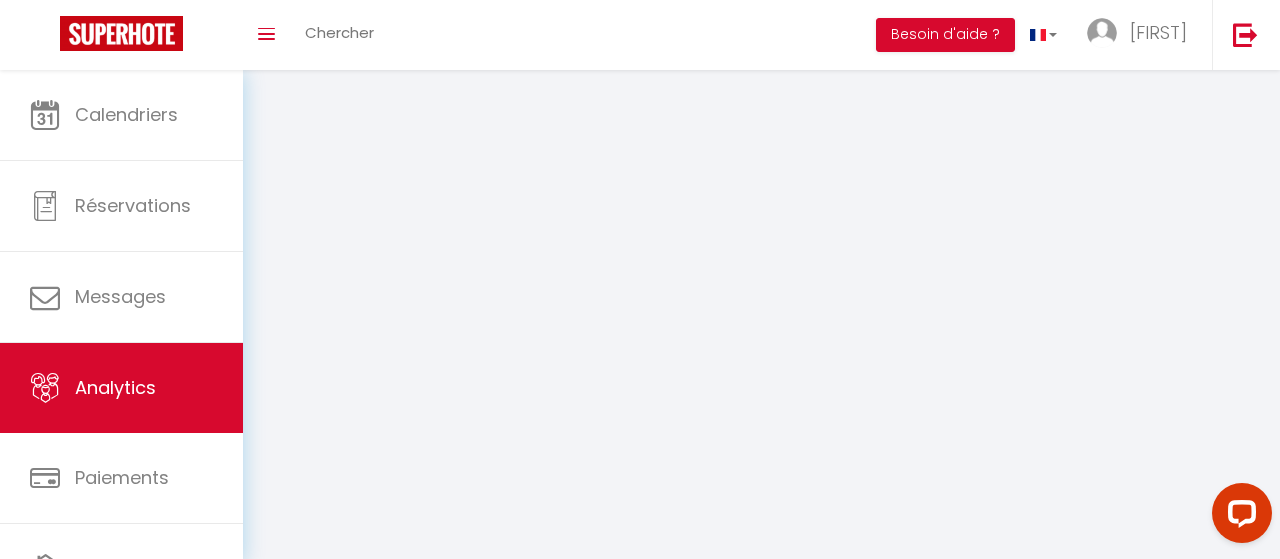 select on "2025" 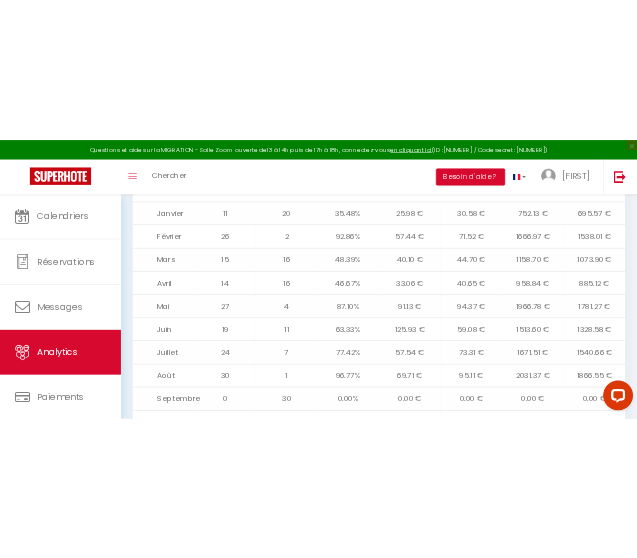 scroll, scrollTop: 2181, scrollLeft: 0, axis: vertical 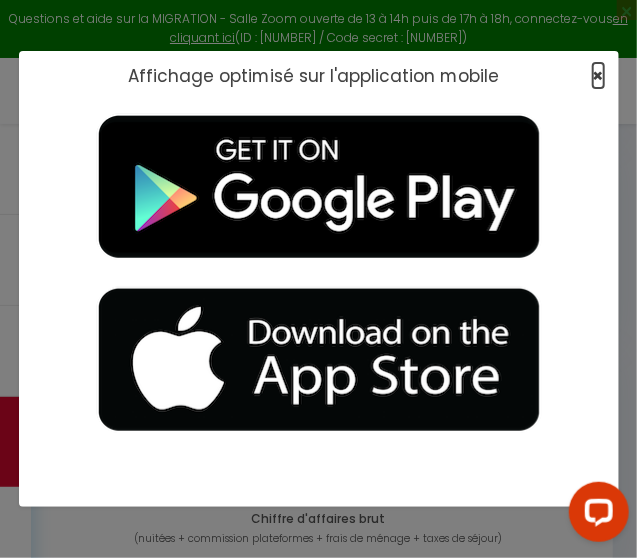 click on "×" at bounding box center (598, 75) 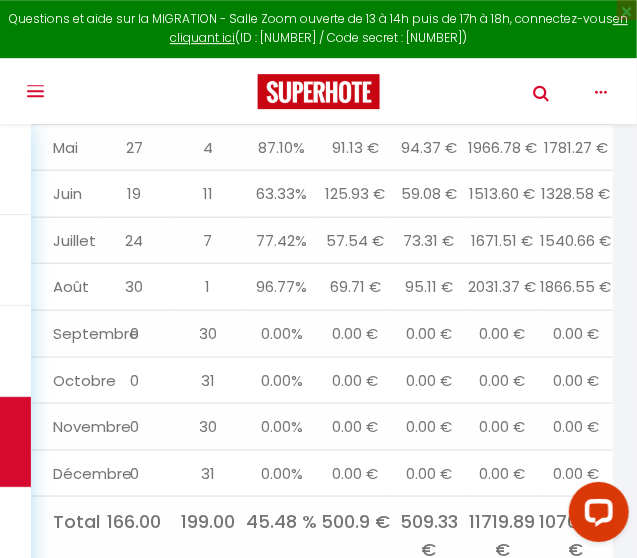 scroll, scrollTop: 6160, scrollLeft: 0, axis: vertical 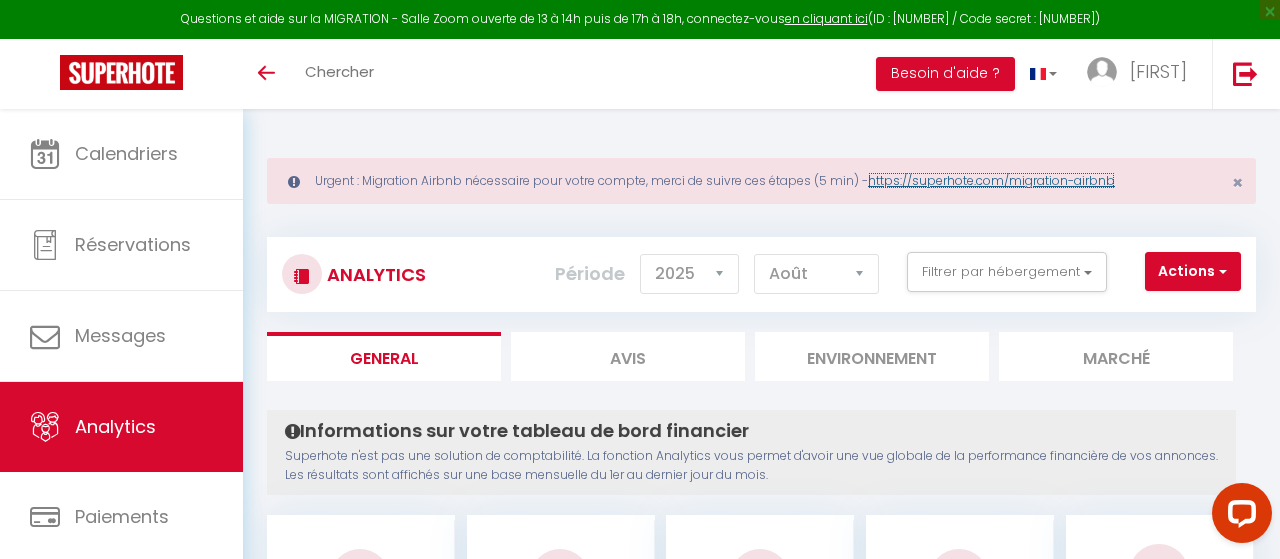 click on "https://superhote.com/migration-airbnb" at bounding box center (991, 180) 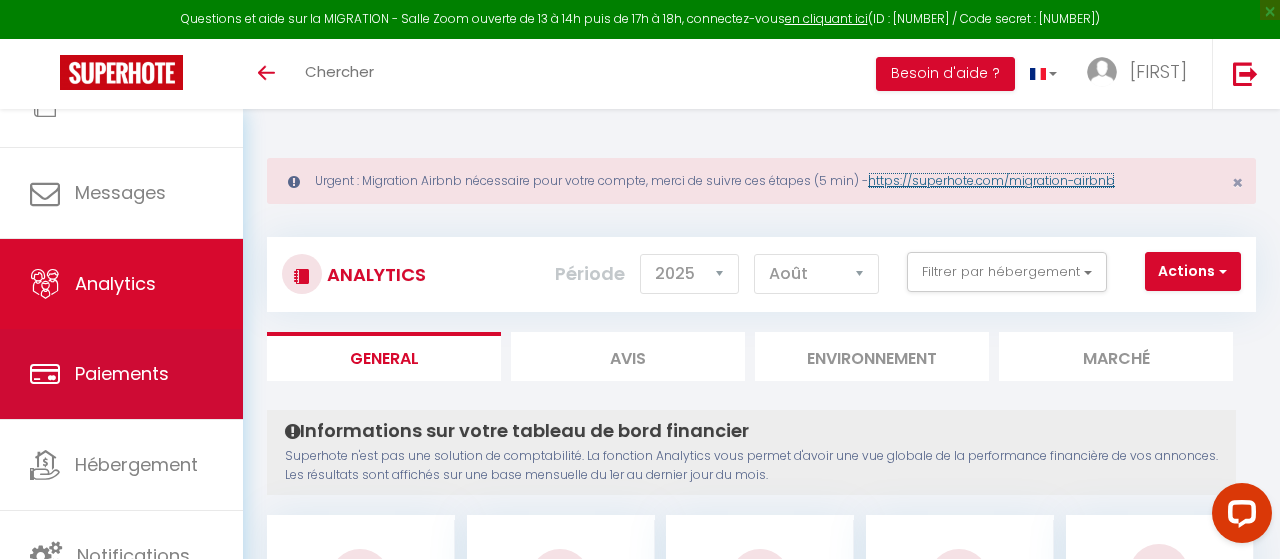 scroll, scrollTop: 0, scrollLeft: 0, axis: both 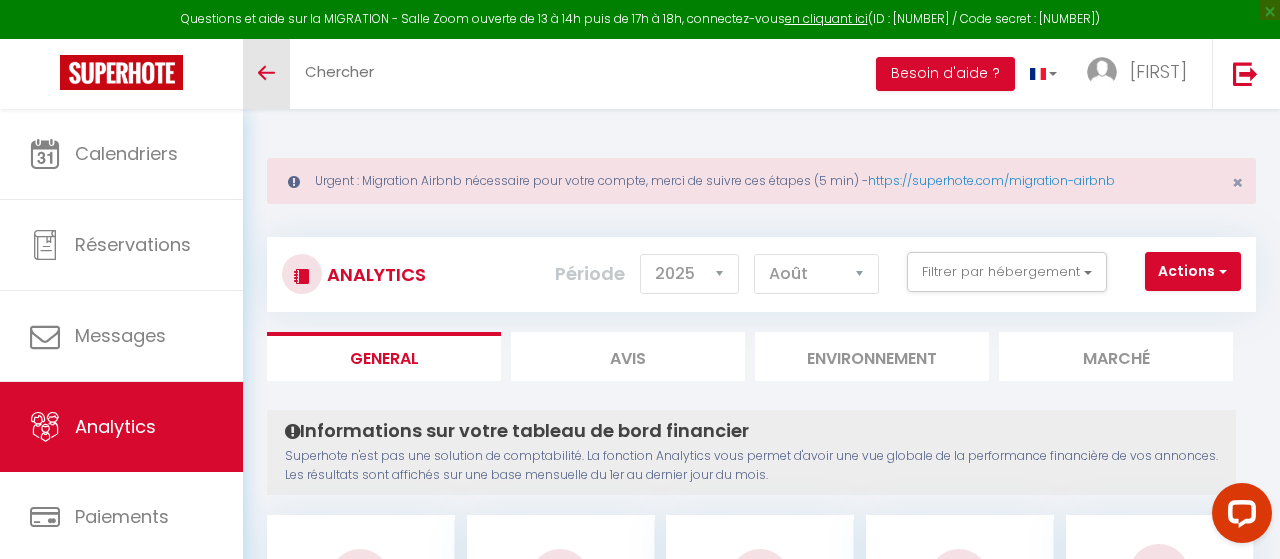 click on "Toggle menubar" at bounding box center (266, 73) 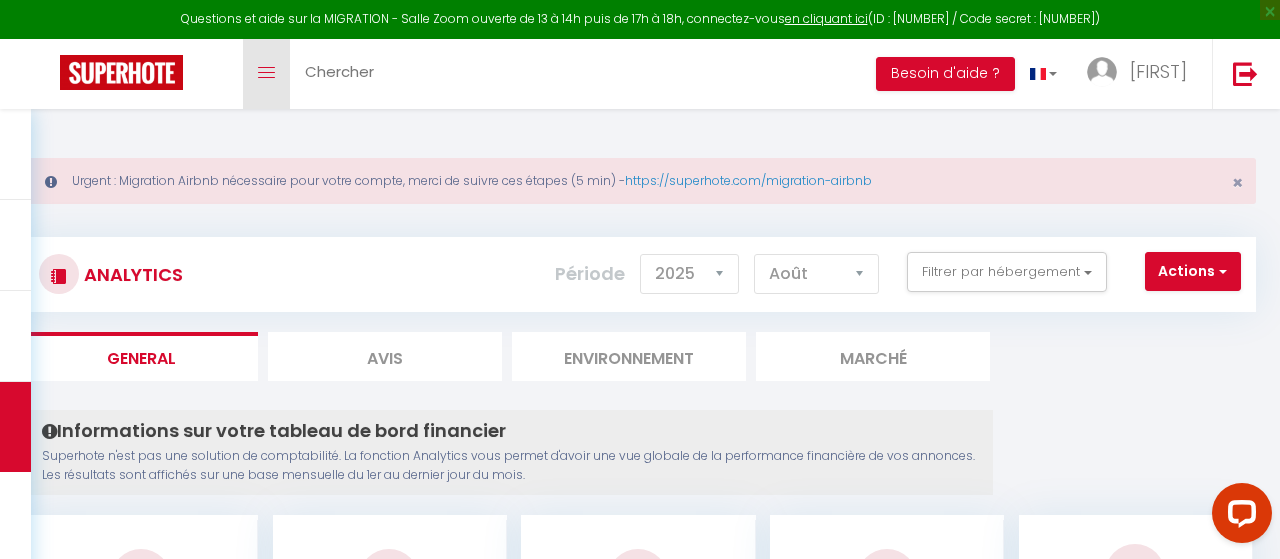 click on "Toggle menubar" at bounding box center [266, 73] 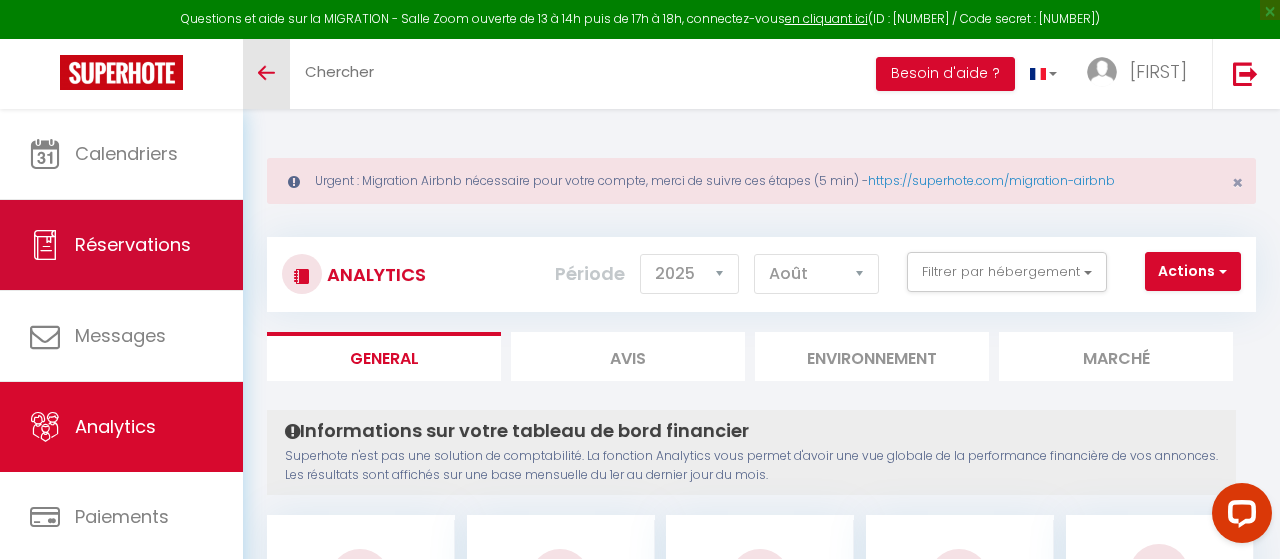 scroll, scrollTop: 144, scrollLeft: 0, axis: vertical 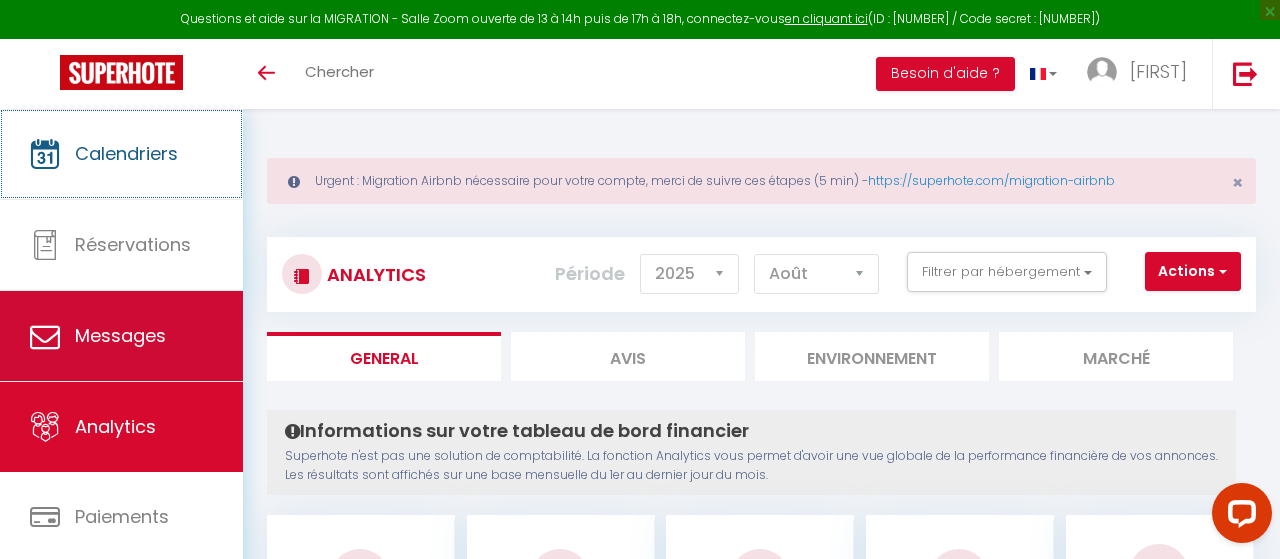 click on "Calendriers" at bounding box center (126, 153) 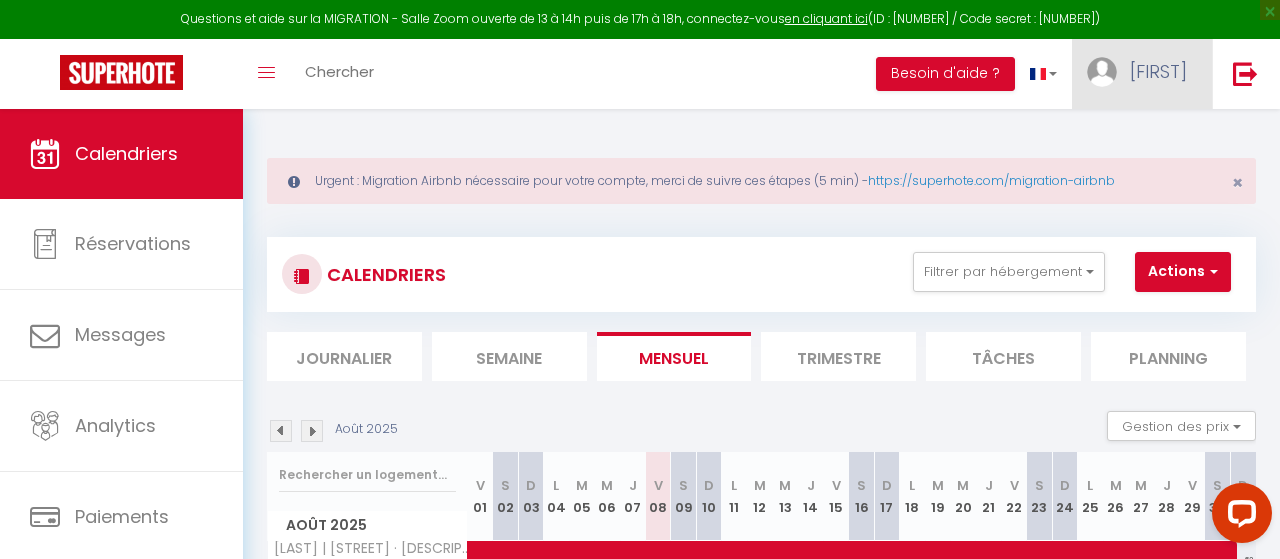 click on "[FIRST]" at bounding box center (1158, 71) 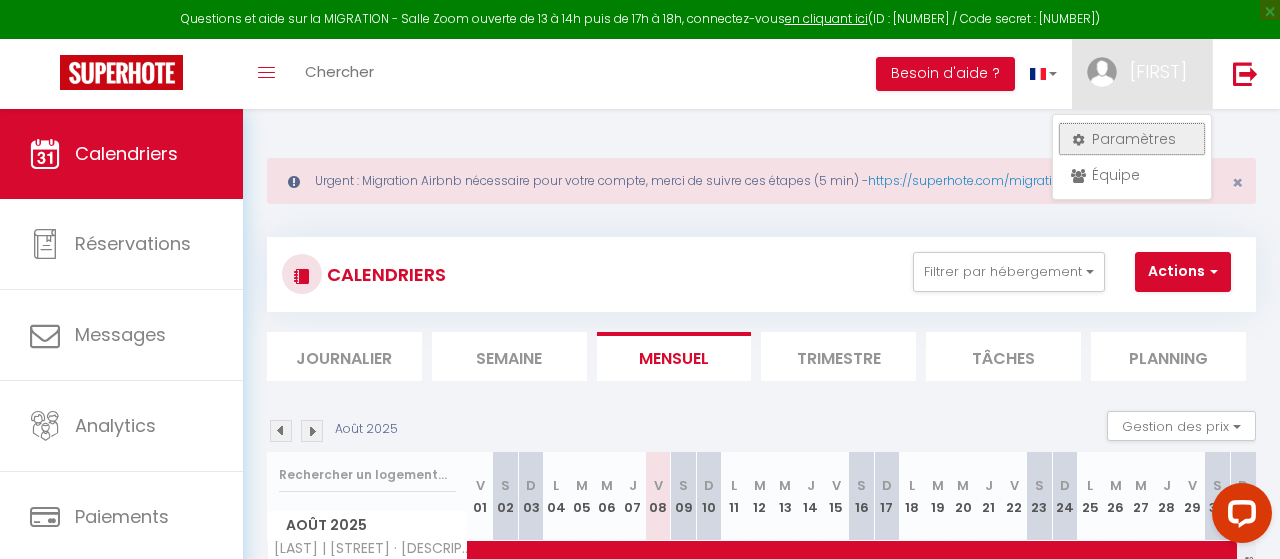 click on "Paramètres" at bounding box center [1132, 139] 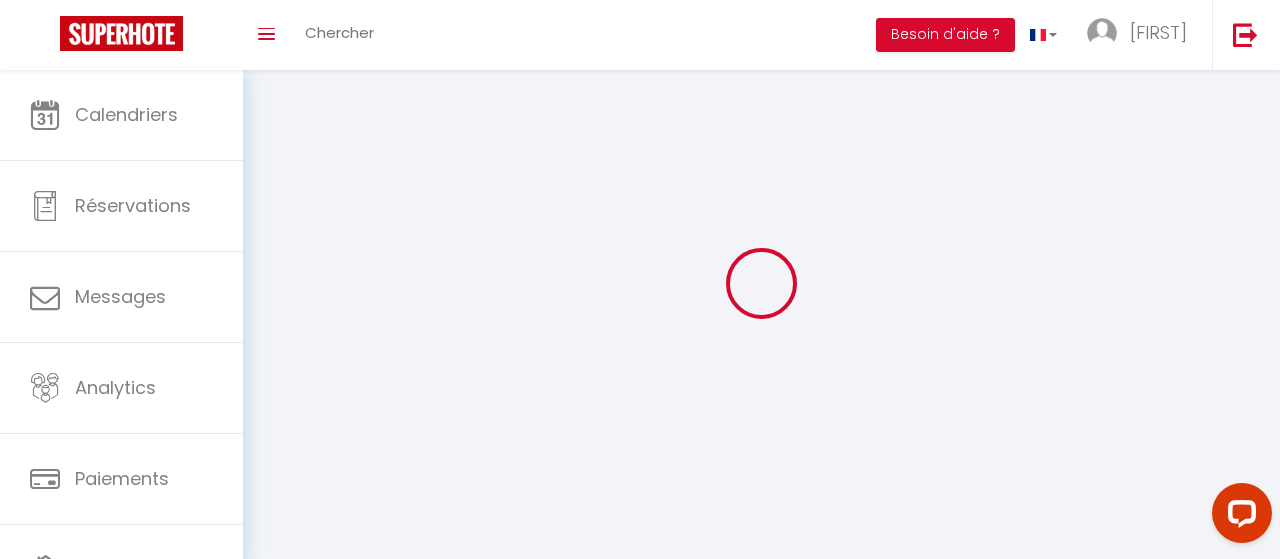 select on "fr" 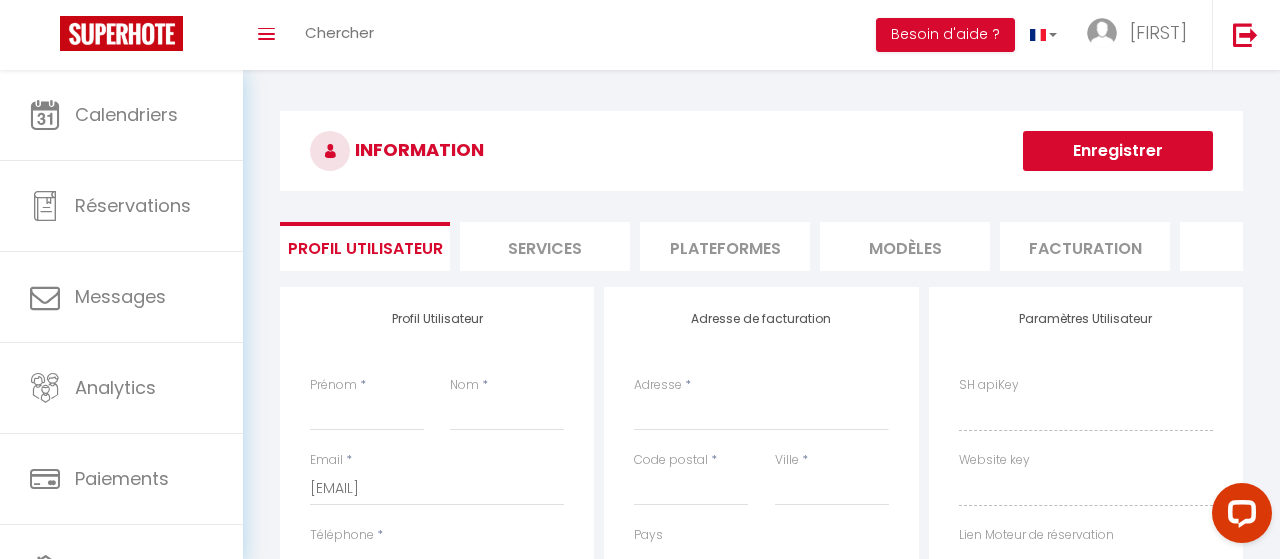 type on "[FIRST]" 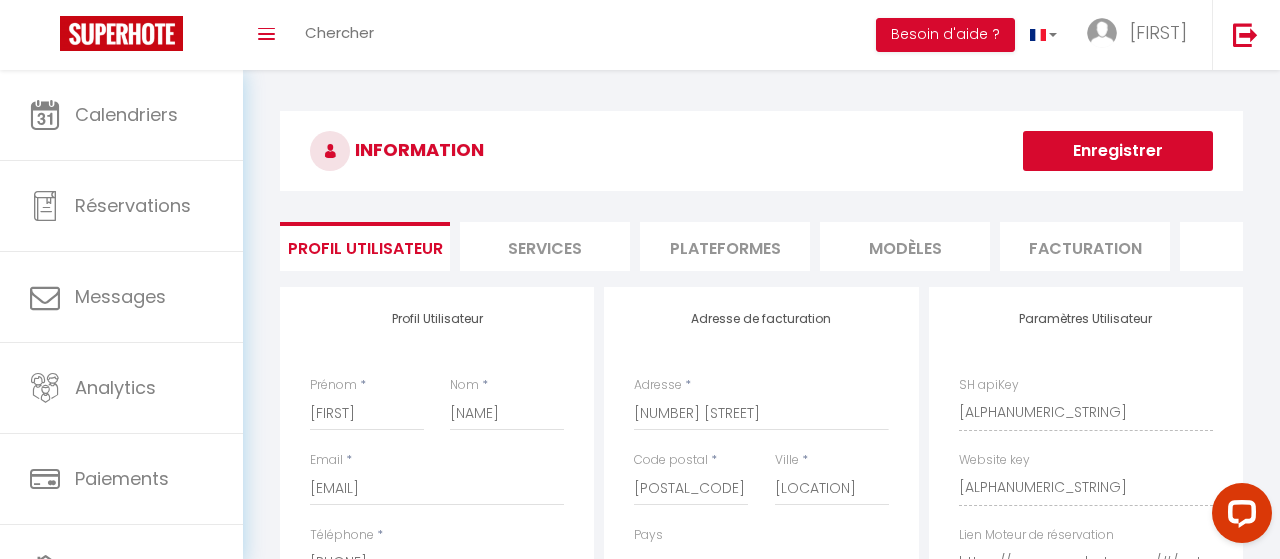 select on "1" 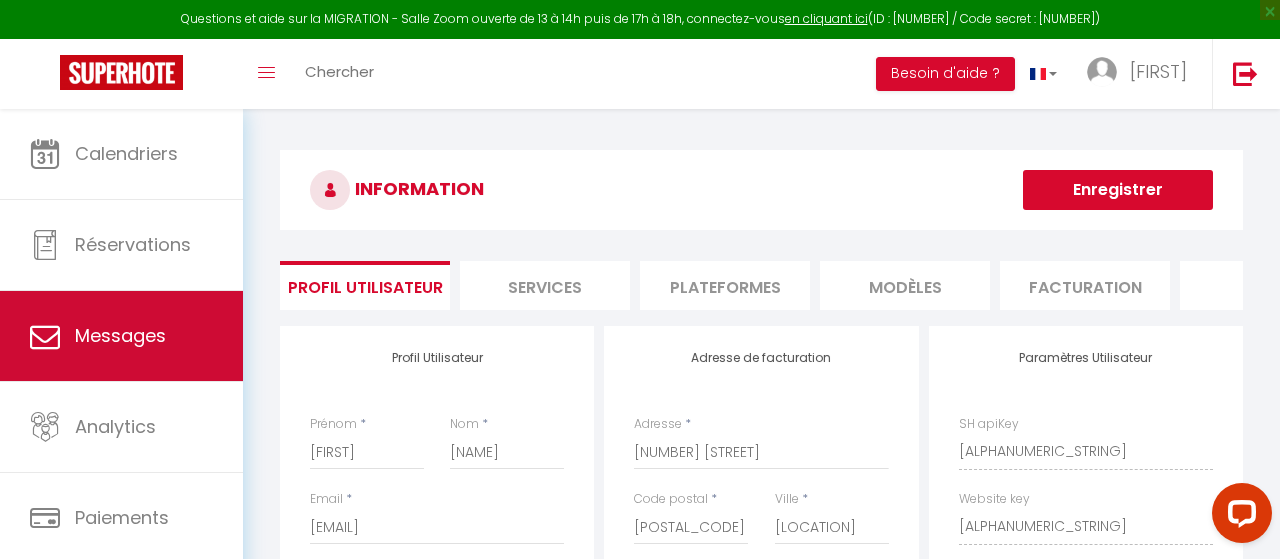 scroll, scrollTop: 145, scrollLeft: 0, axis: vertical 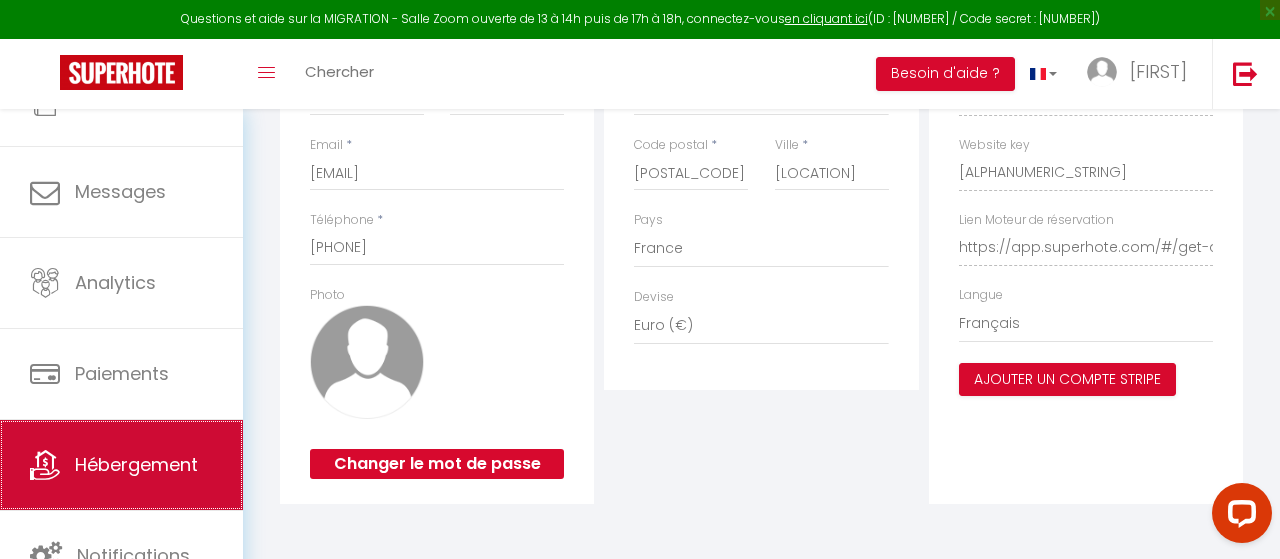 click on "Hébergement" at bounding box center (136, 464) 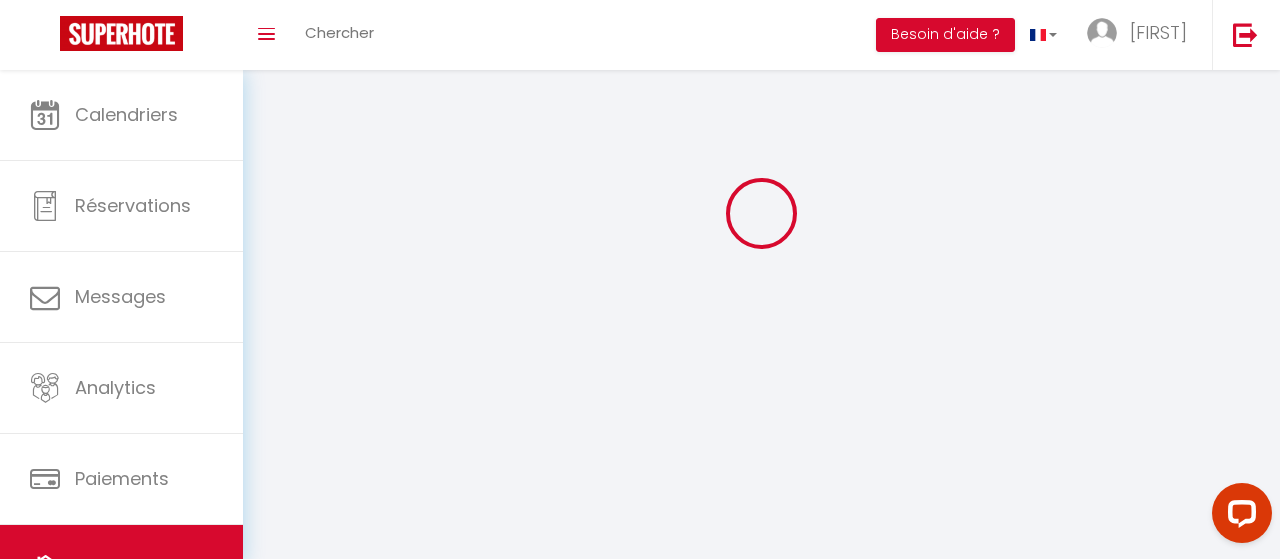 scroll, scrollTop: 0, scrollLeft: 0, axis: both 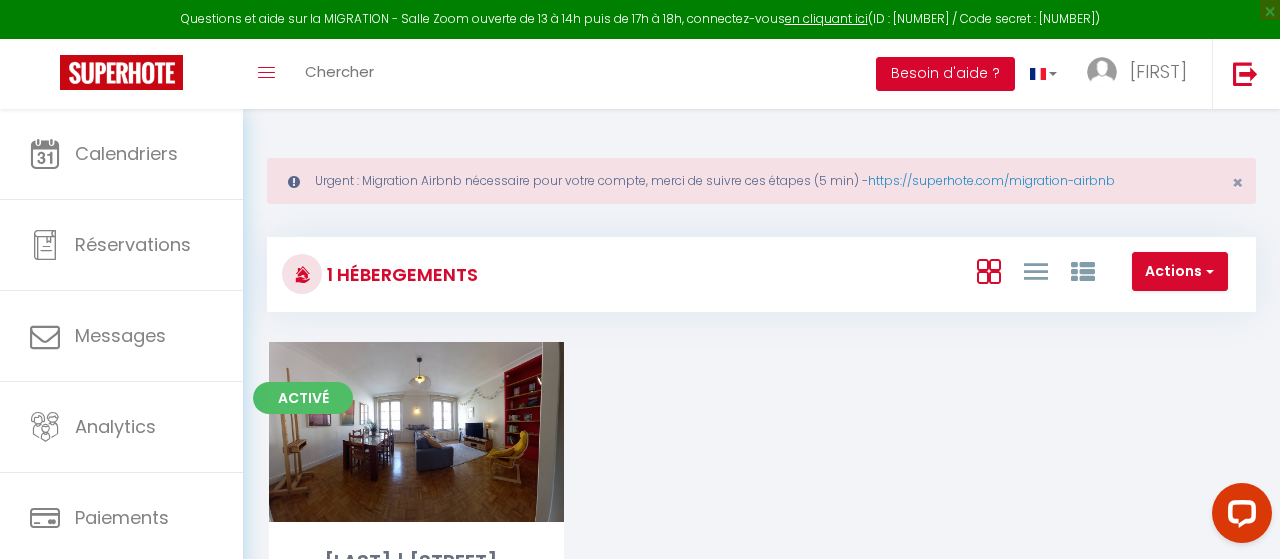 click on "Besoin d'aide ?" at bounding box center (945, 74) 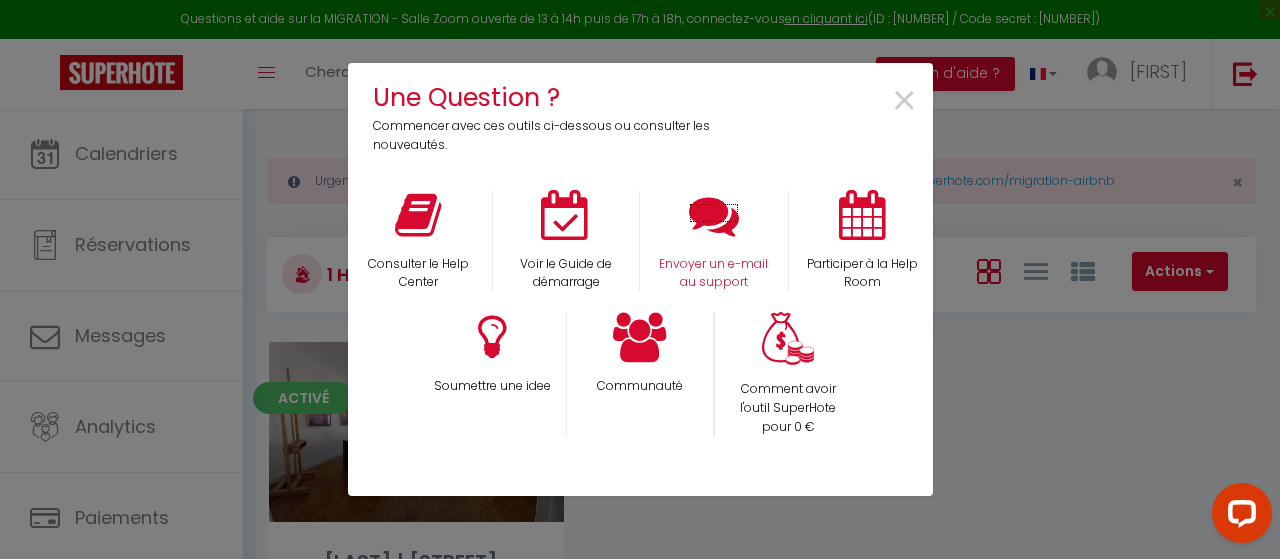 click on "Envoyer un e-mail au support" at bounding box center (714, 274) 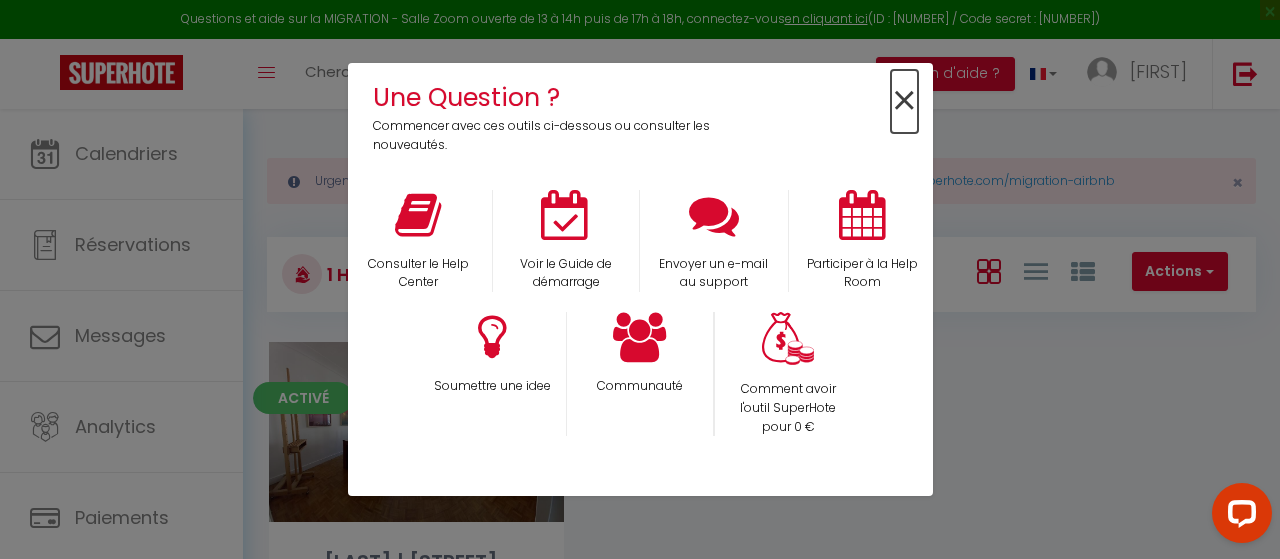 click on "×" at bounding box center (904, 101) 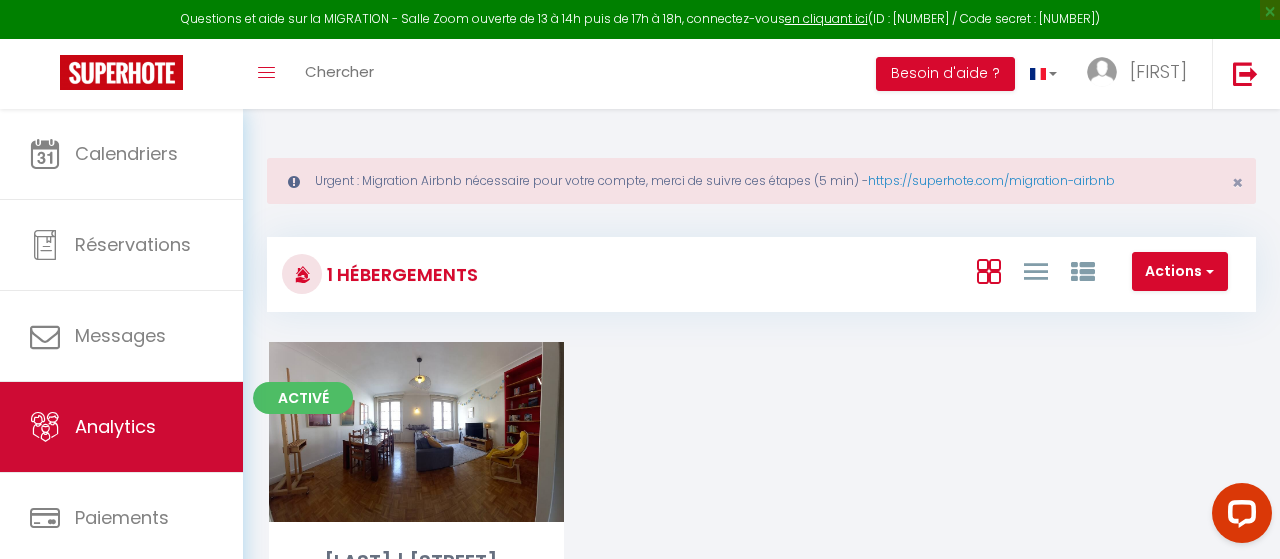 scroll, scrollTop: 144, scrollLeft: 0, axis: vertical 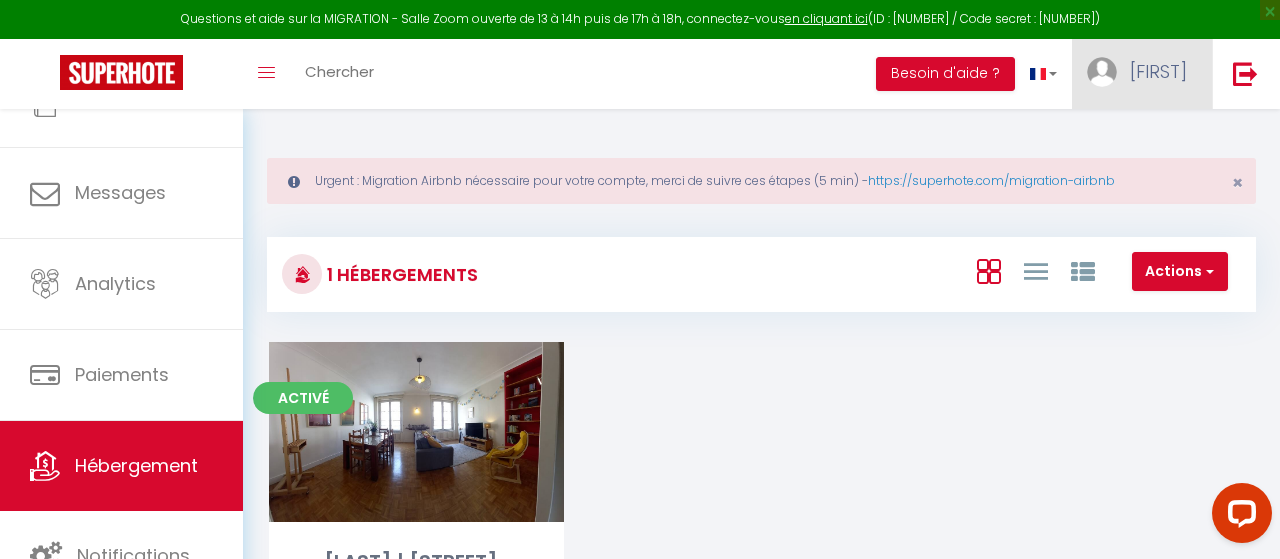 click on "[FIRST]" at bounding box center [1158, 71] 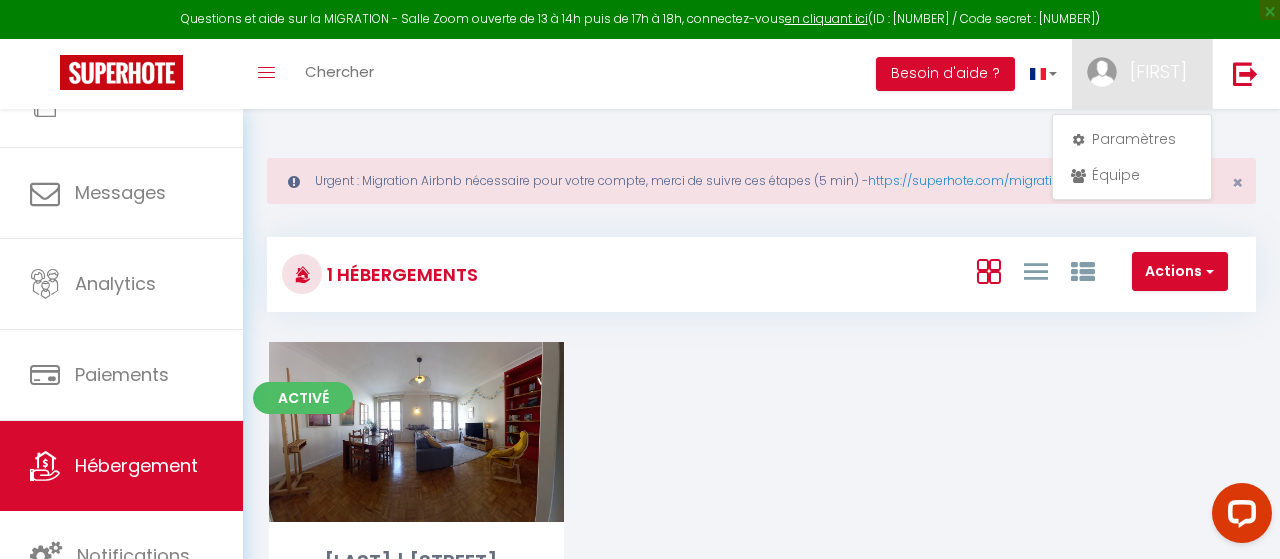scroll, scrollTop: 0, scrollLeft: 0, axis: both 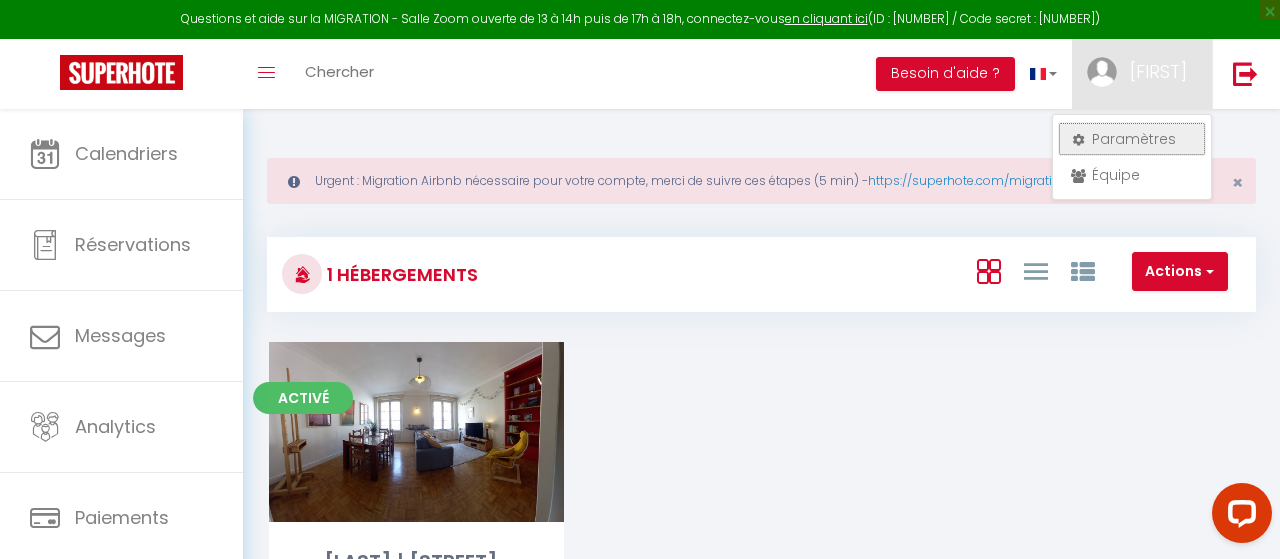 click on "Paramètres" at bounding box center [1132, 139] 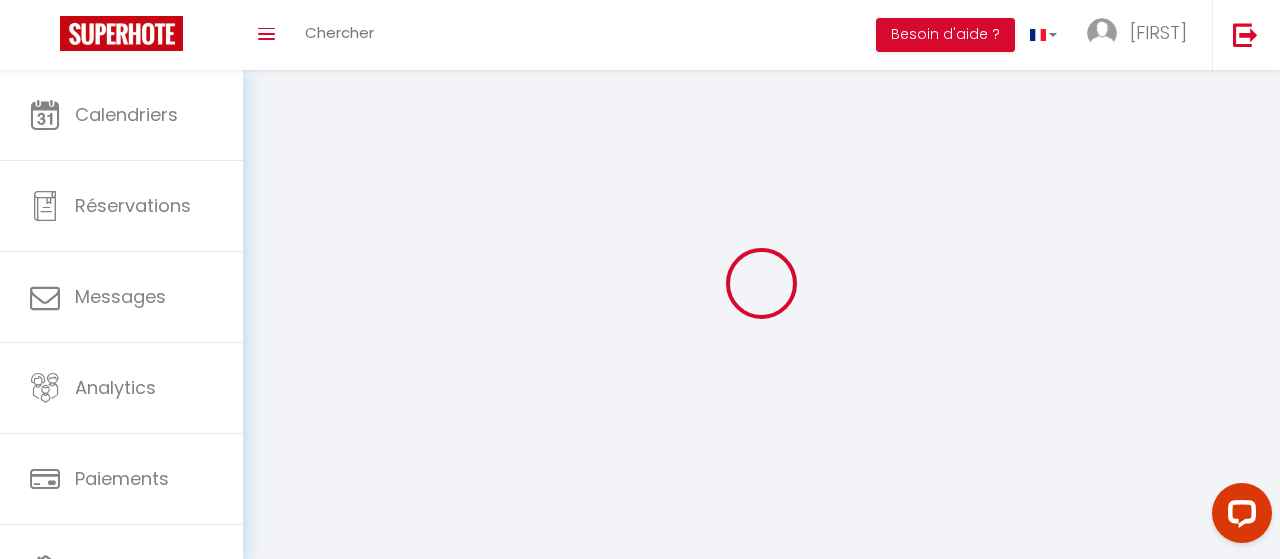 select on "fr" 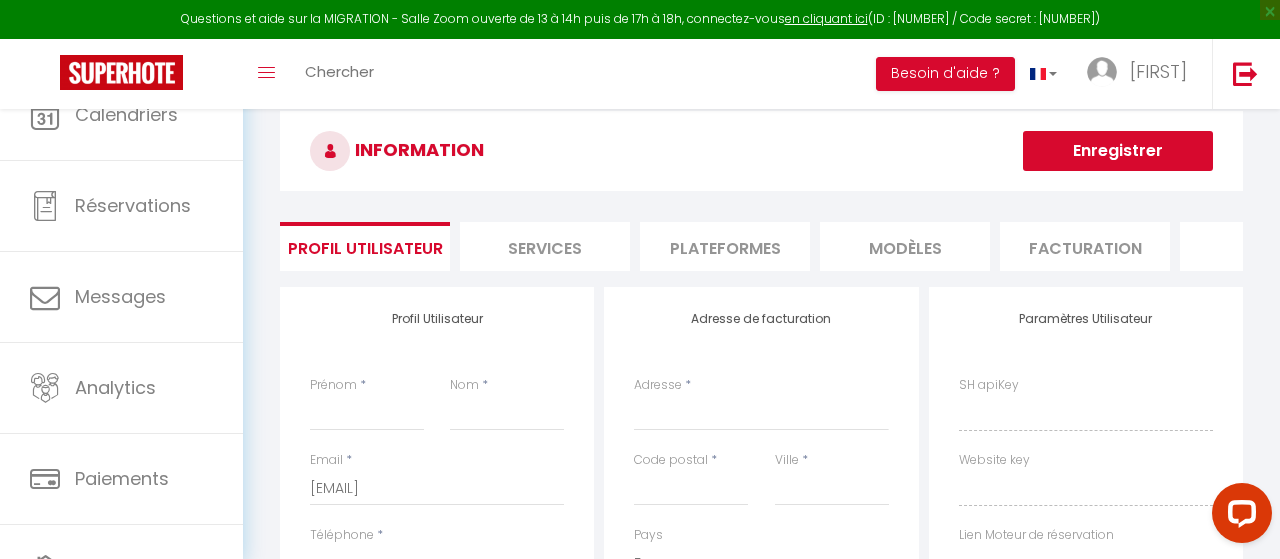 type on "[FIRST]" 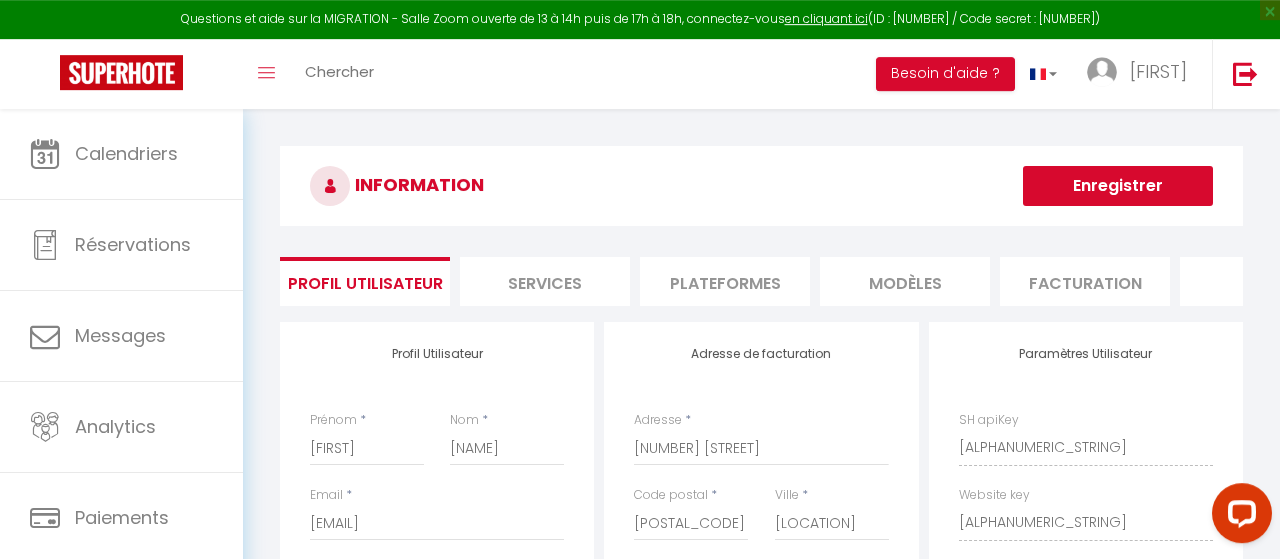 scroll, scrollTop: 0, scrollLeft: 0, axis: both 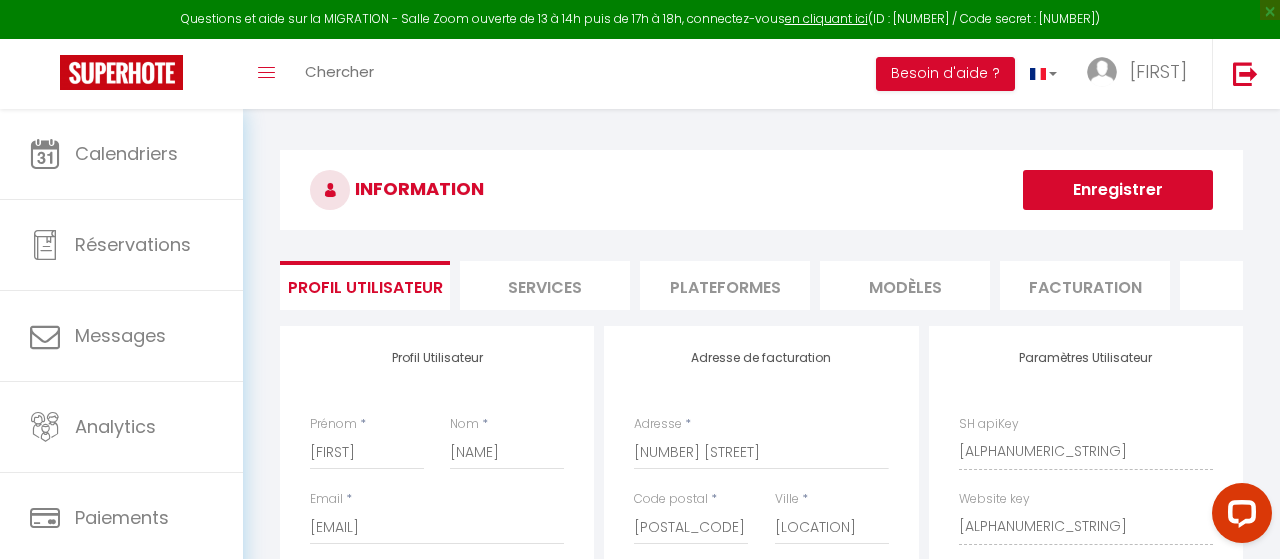 click on "Services" at bounding box center (545, 285) 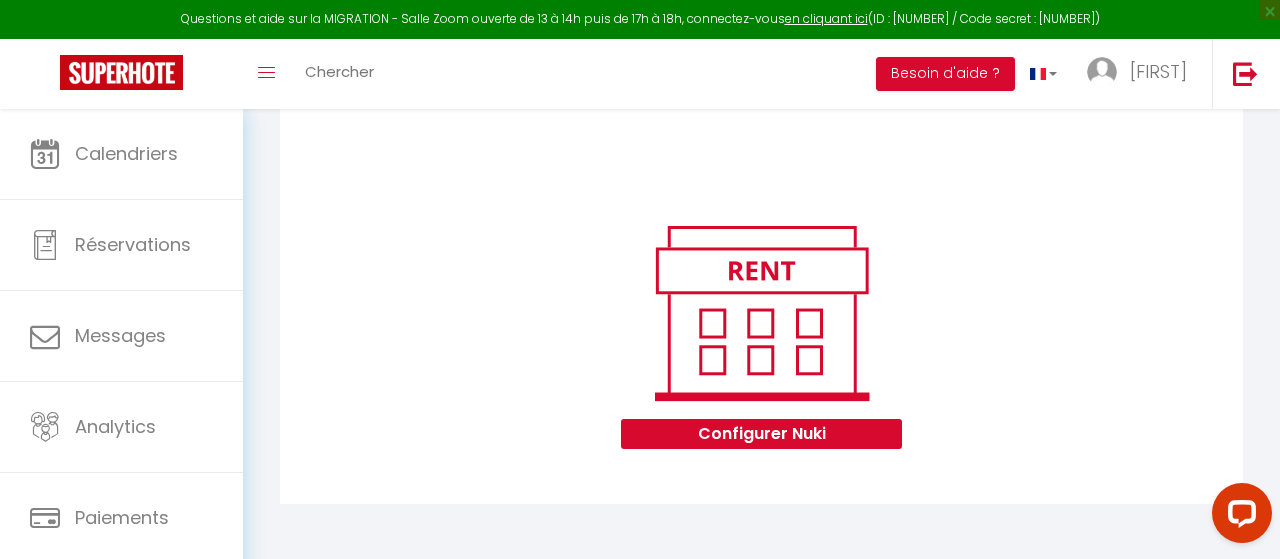 scroll, scrollTop: 0, scrollLeft: 0, axis: both 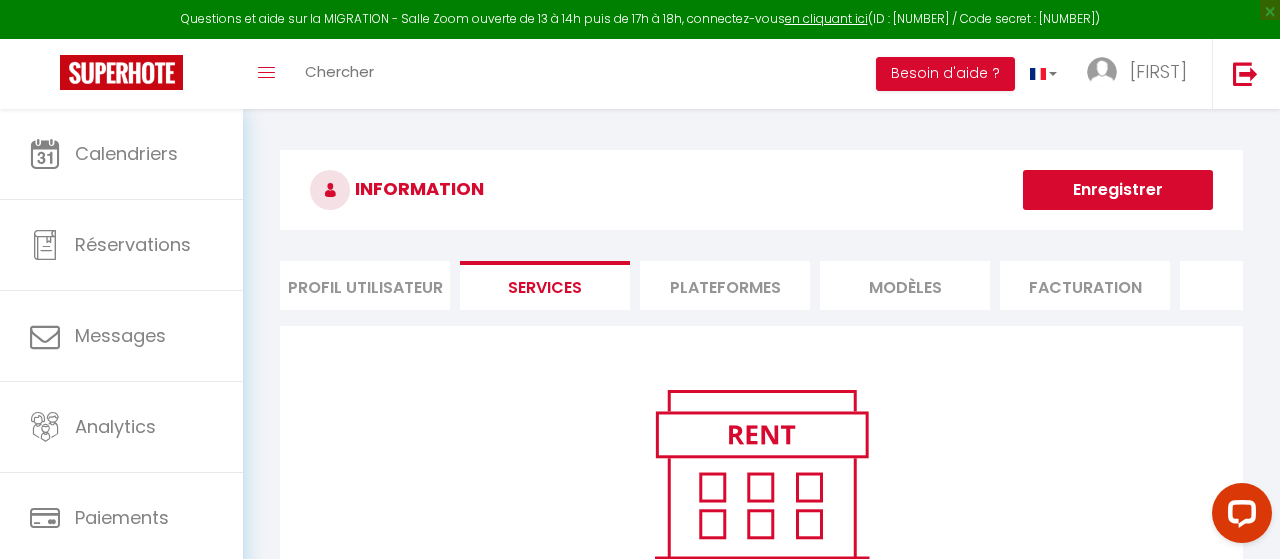 click on "Profil Utilisateur" at bounding box center (365, 285) 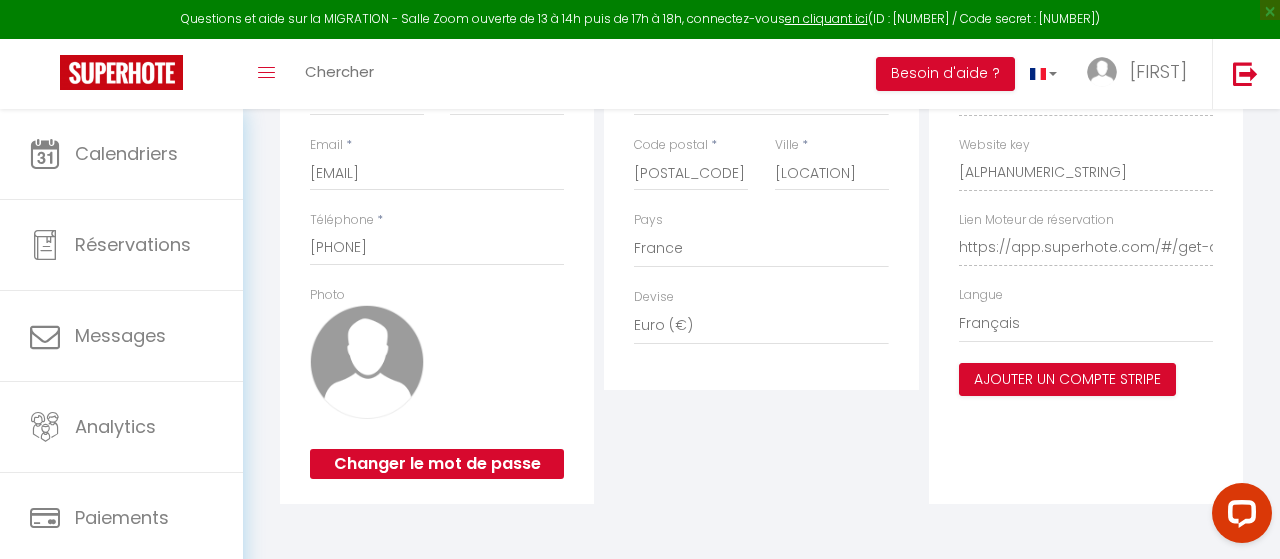 scroll, scrollTop: 0, scrollLeft: 0, axis: both 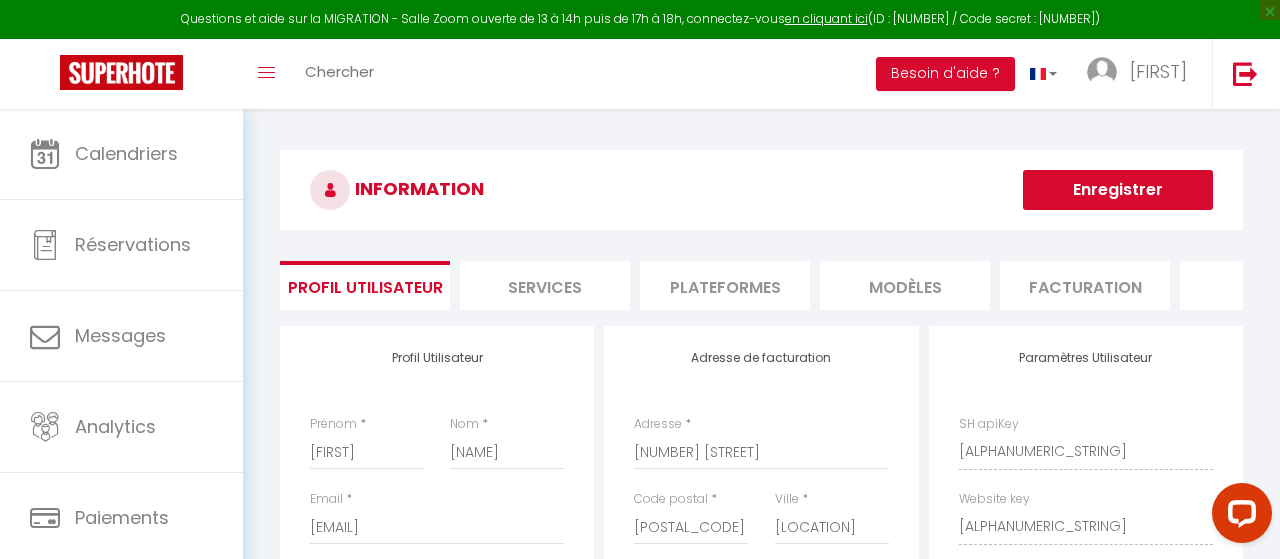 click on "Services" at bounding box center [545, 285] 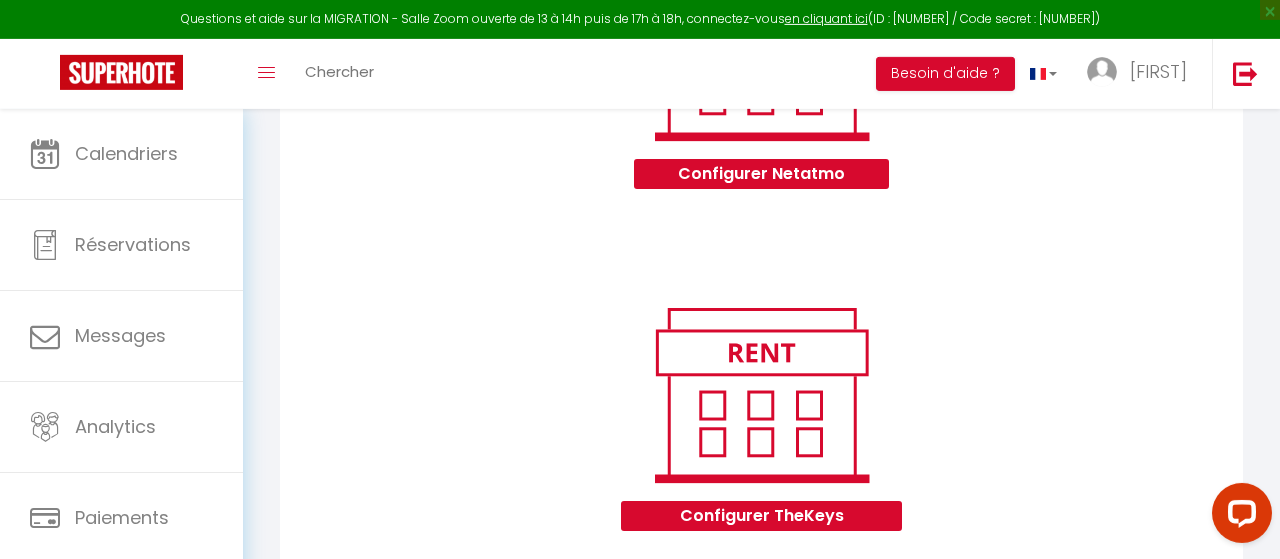 scroll, scrollTop: 0, scrollLeft: 0, axis: both 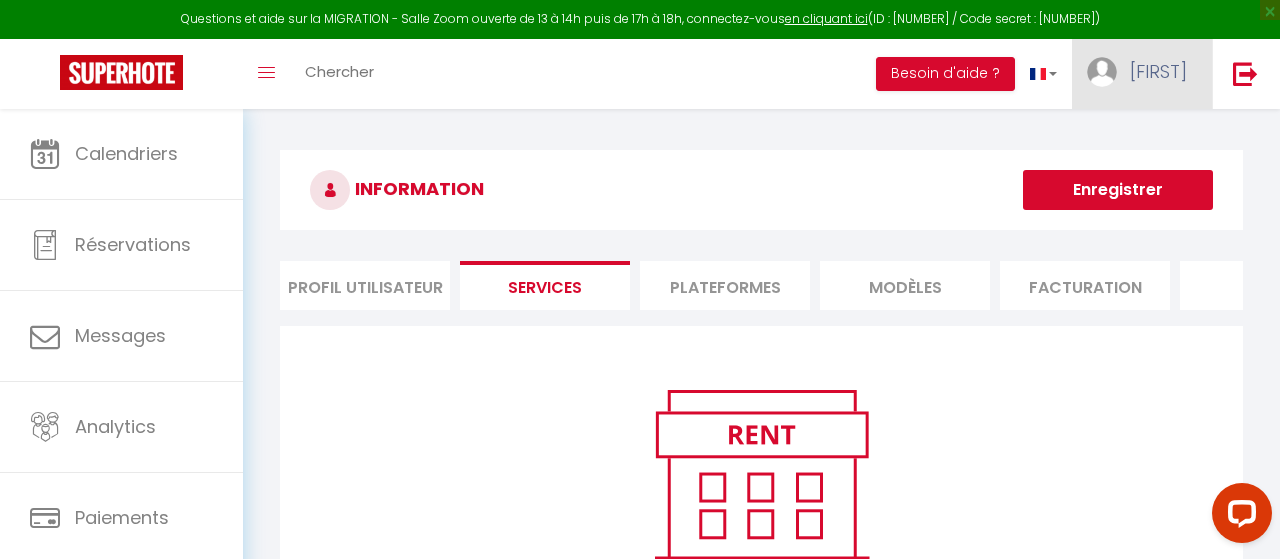 click on "[FIRST]" at bounding box center [1142, 74] 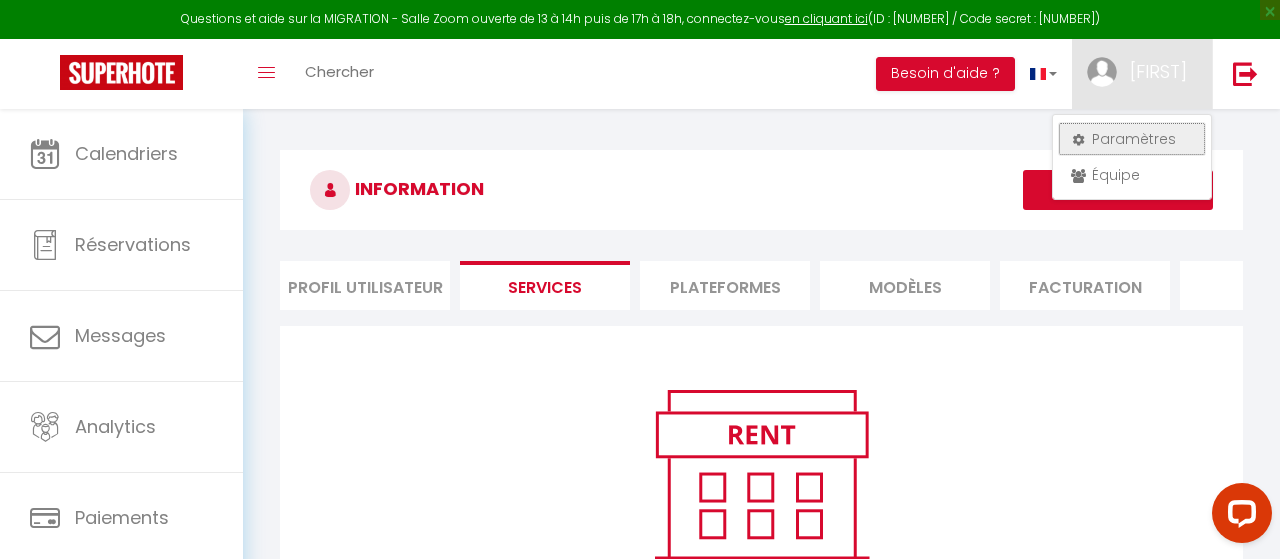 click on "Paramètres" at bounding box center [1132, 139] 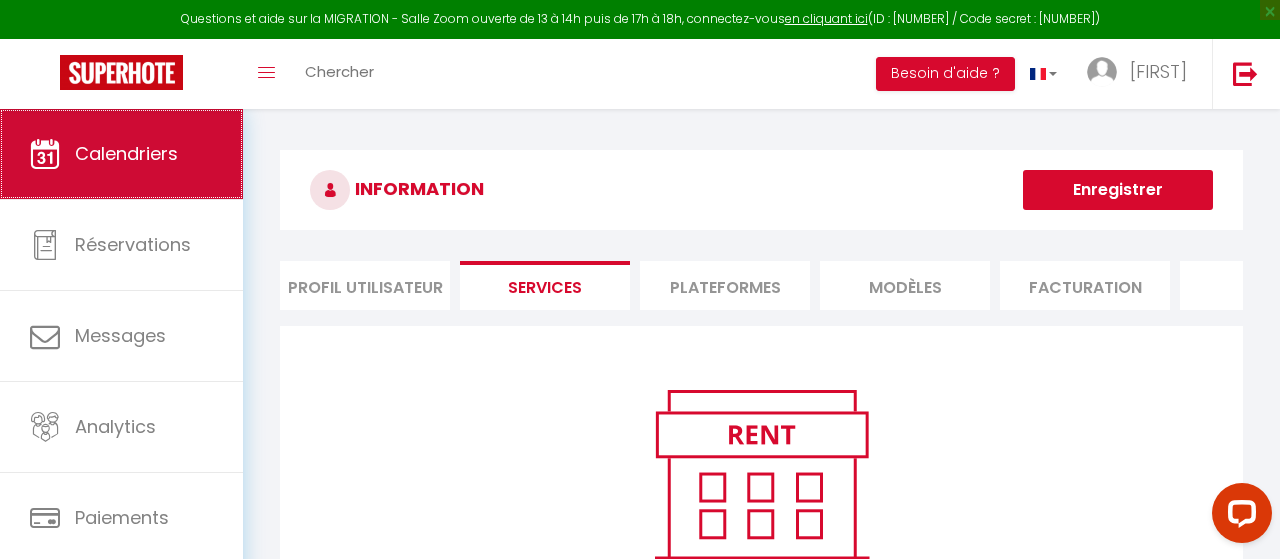 click on "Calendriers" at bounding box center (126, 153) 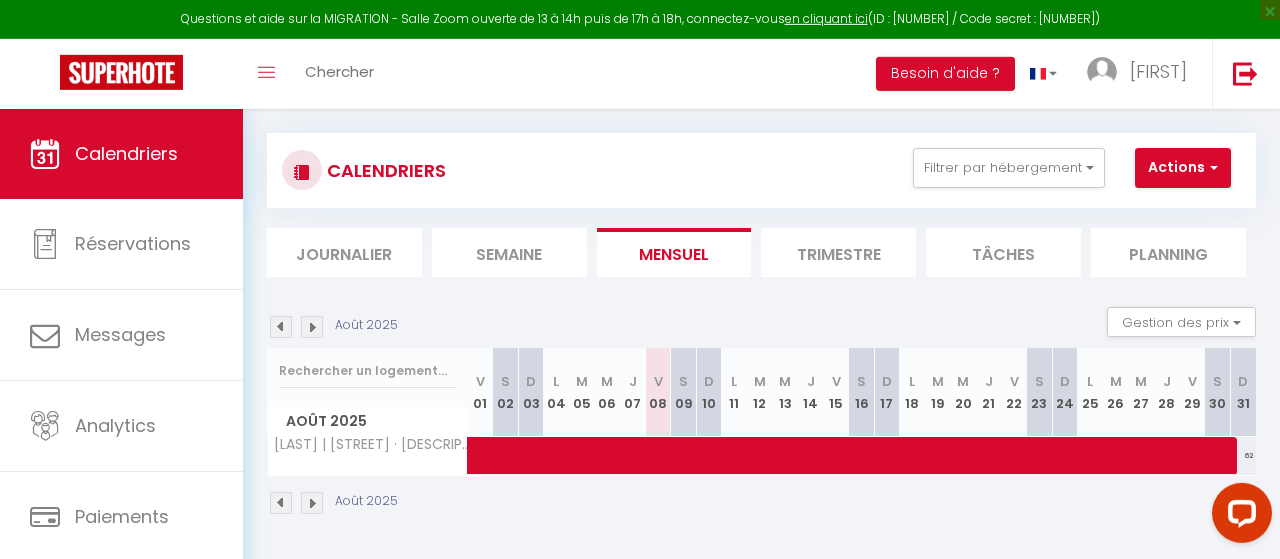 scroll, scrollTop: 109, scrollLeft: 0, axis: vertical 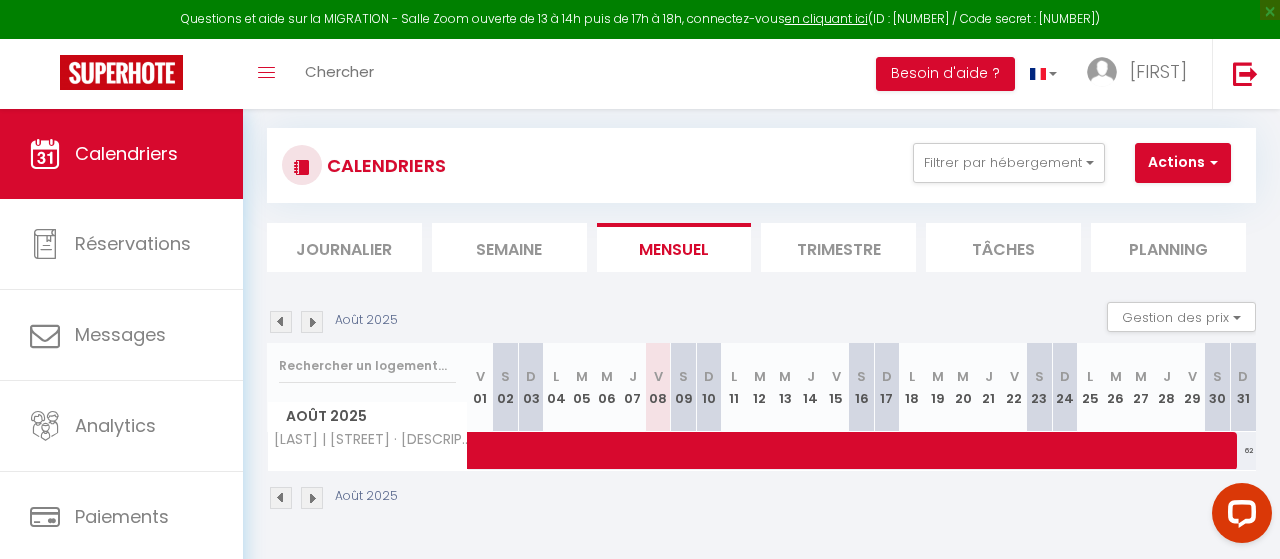 click on "Trimestre" at bounding box center [838, 247] 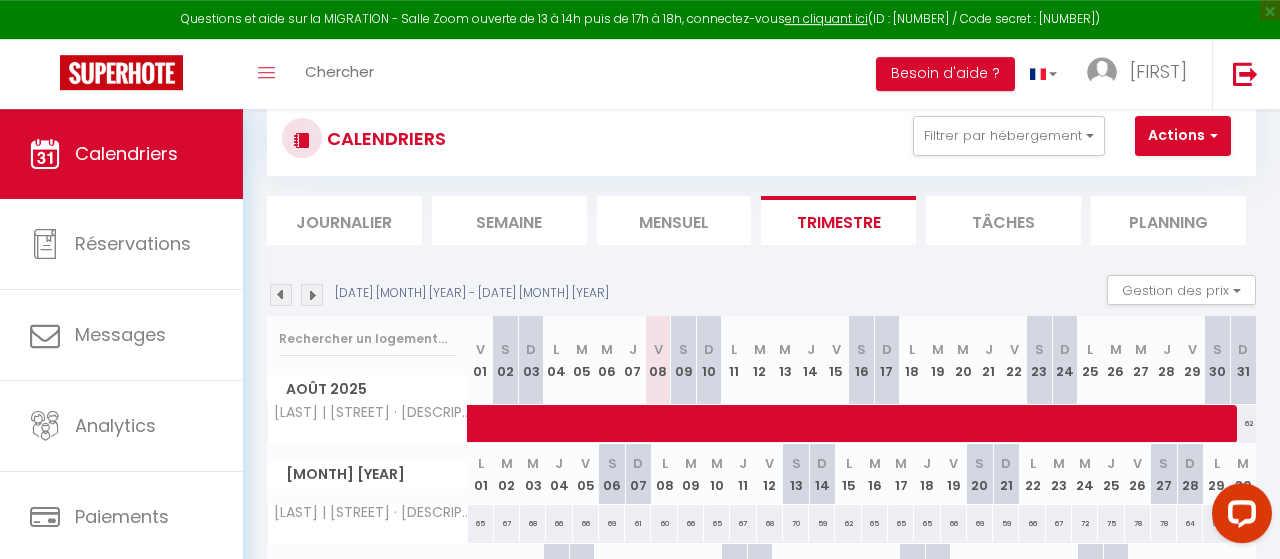 scroll, scrollTop: 144, scrollLeft: 0, axis: vertical 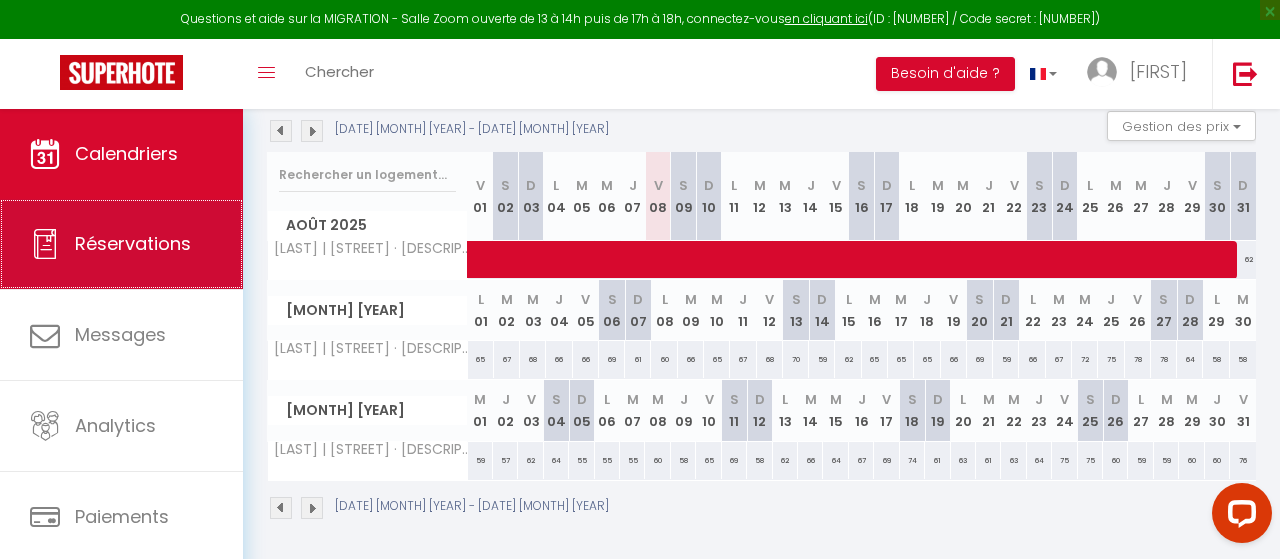 click on "Réservations" at bounding box center [133, 243] 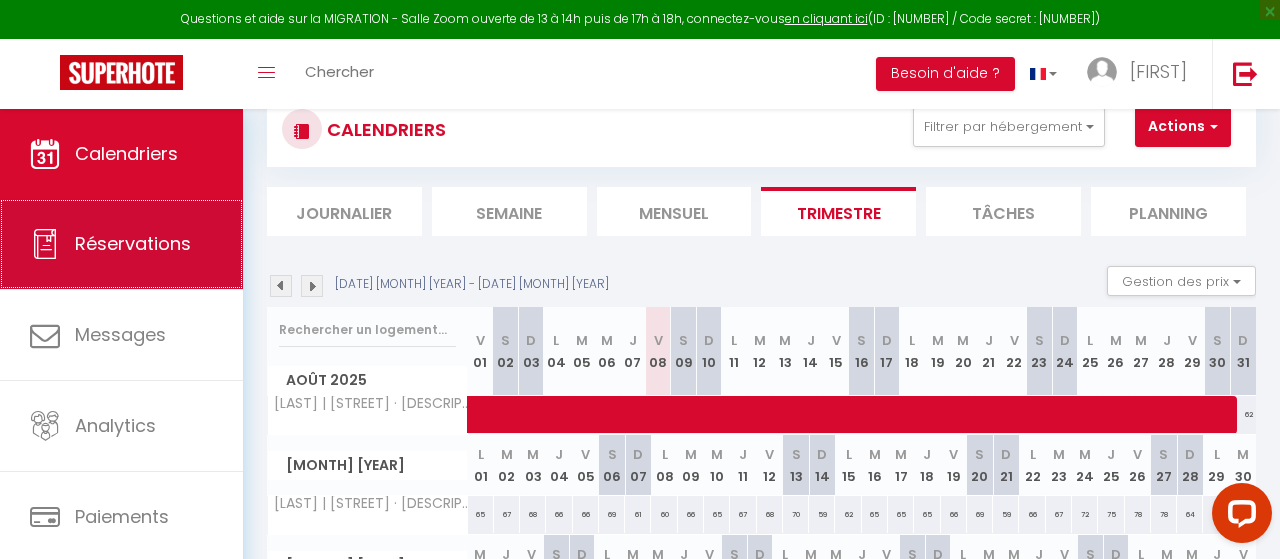 select on "not_cancelled" 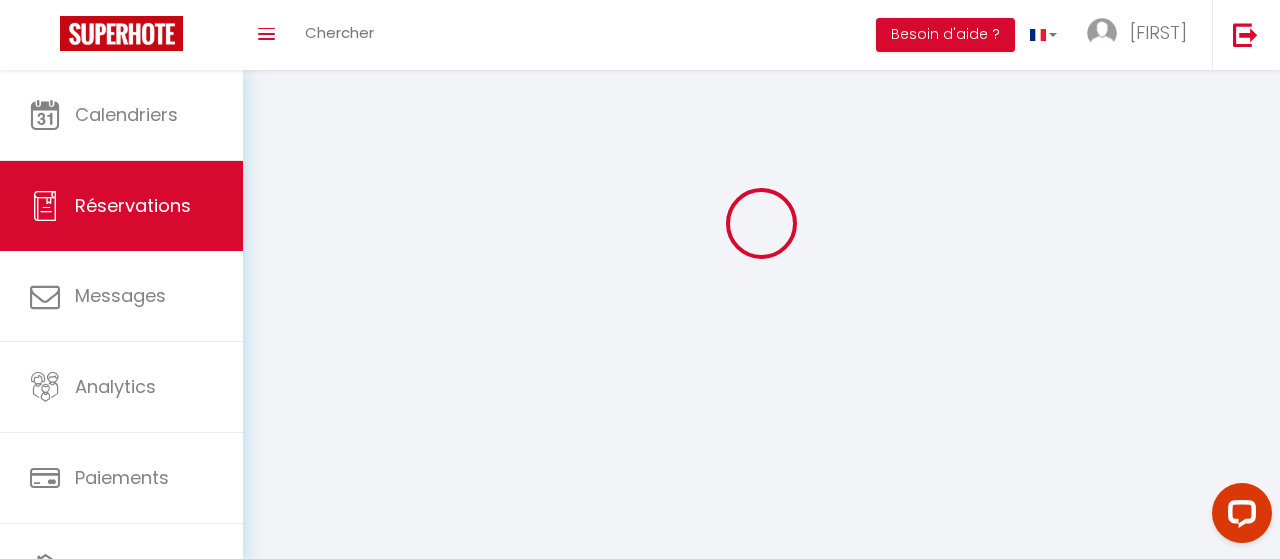 scroll, scrollTop: 229, scrollLeft: 0, axis: vertical 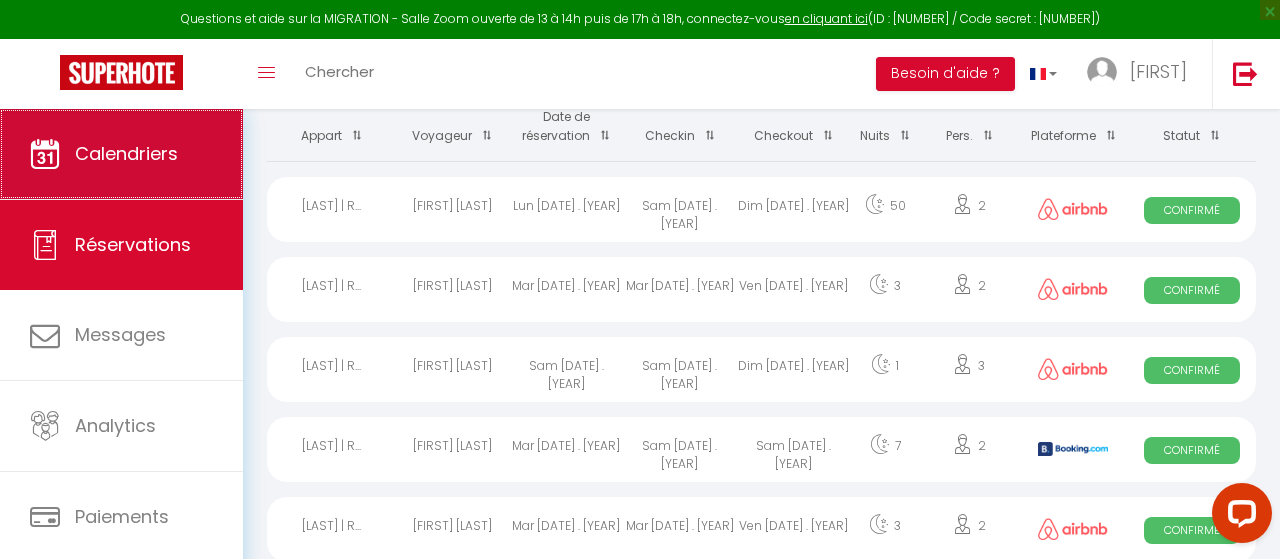 click on "Calendriers" at bounding box center [121, 154] 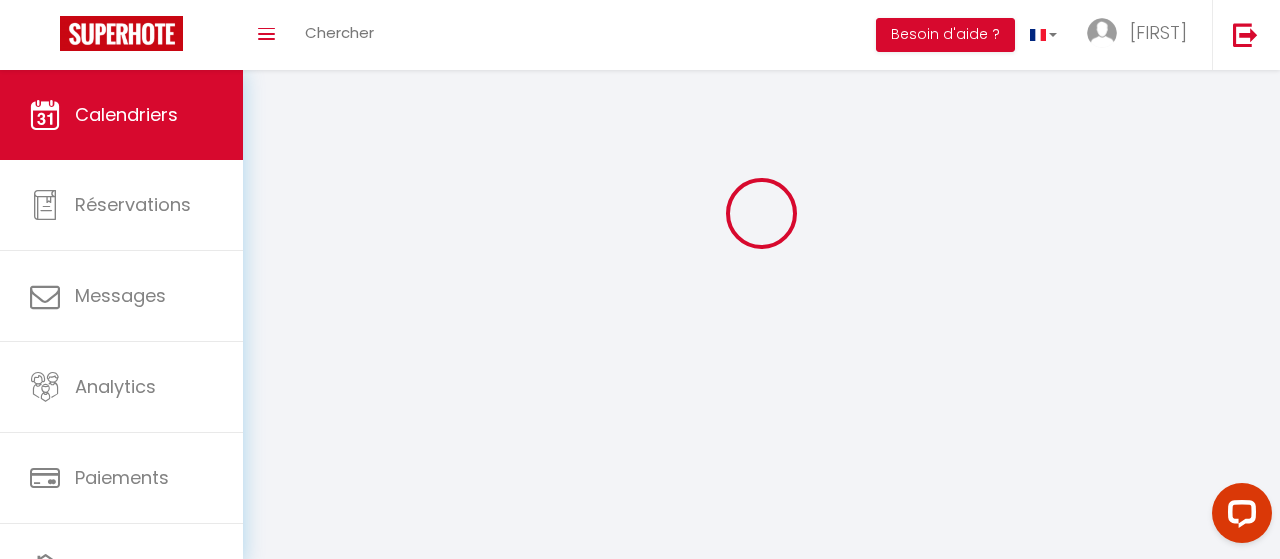 scroll, scrollTop: 0, scrollLeft: 0, axis: both 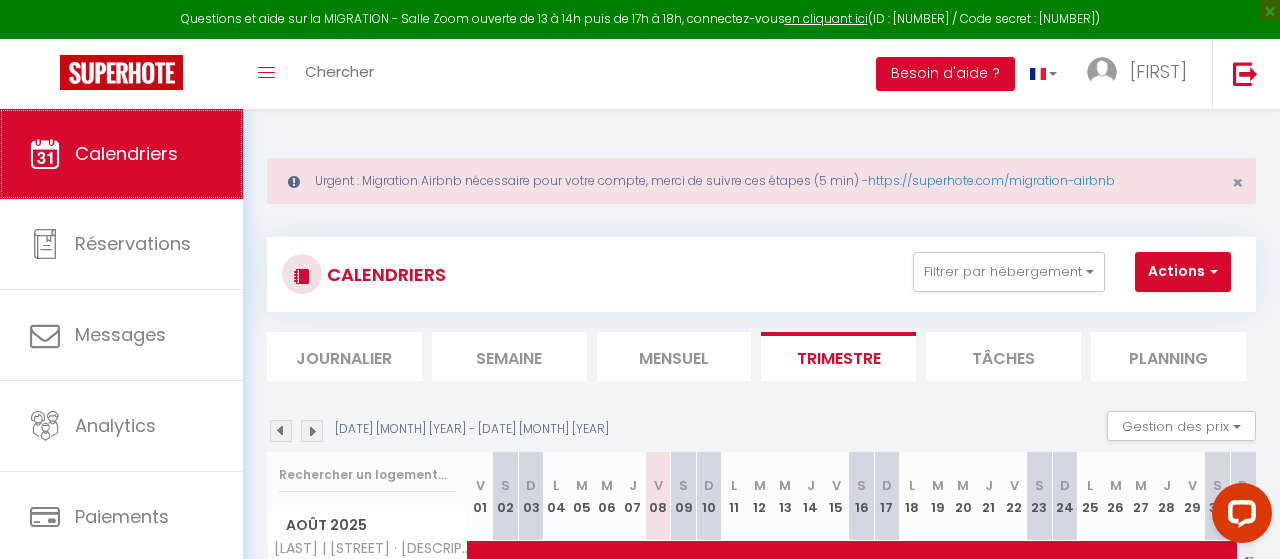 click on "Calendriers" at bounding box center [121, 154] 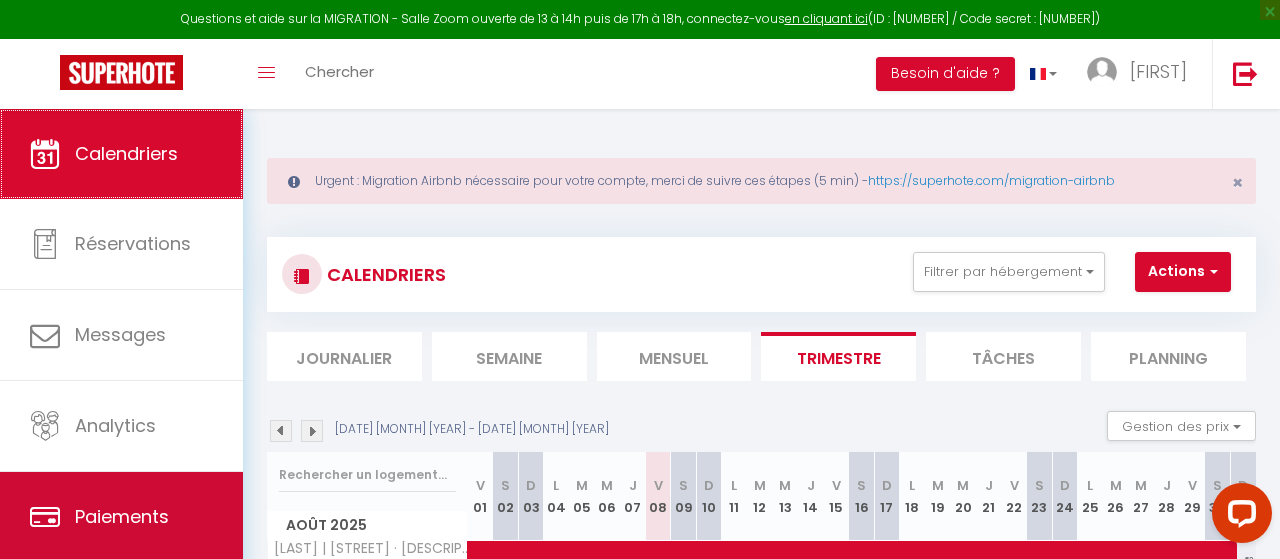 scroll, scrollTop: 144, scrollLeft: 0, axis: vertical 